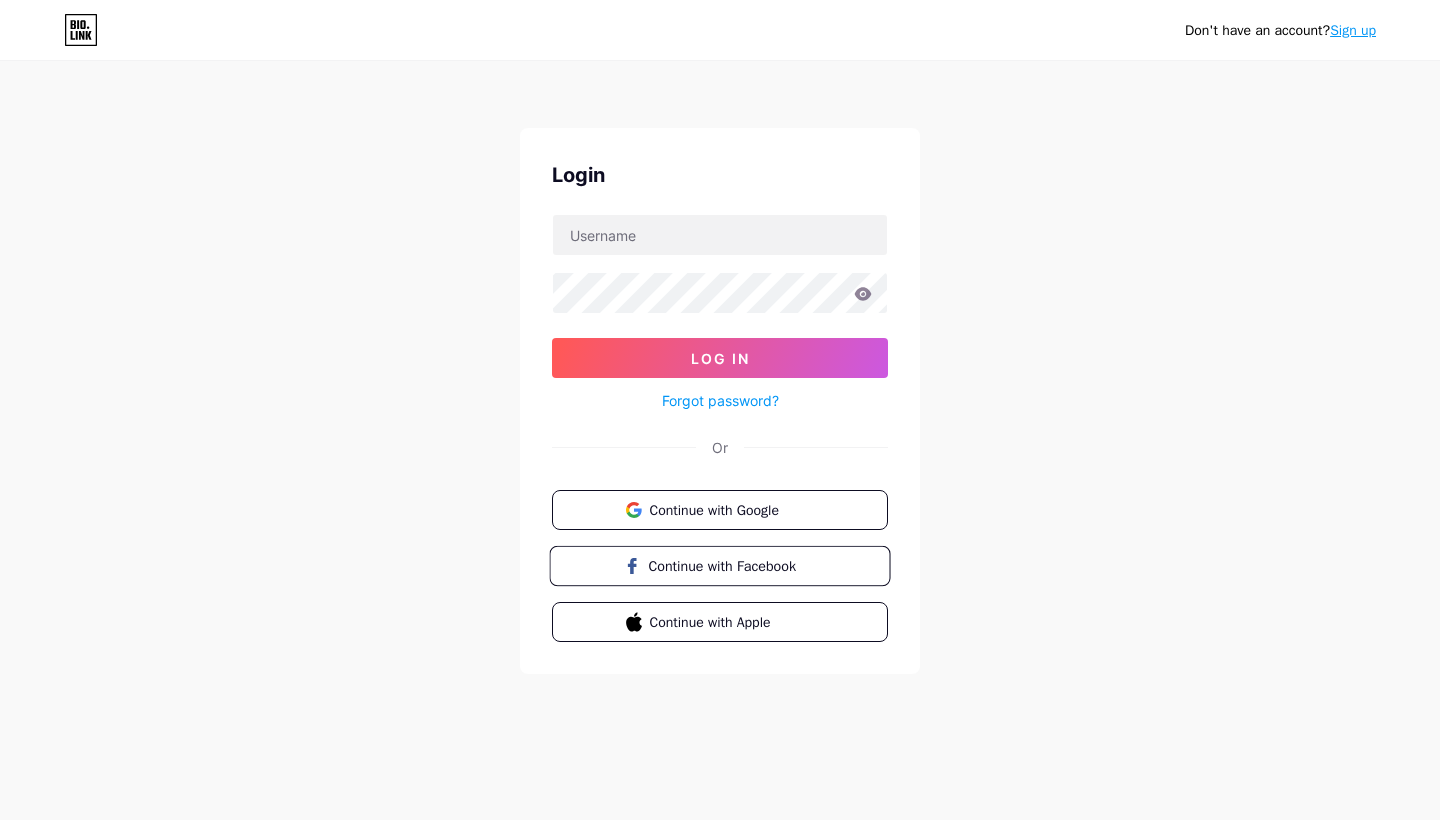 scroll, scrollTop: 0, scrollLeft: 0, axis: both 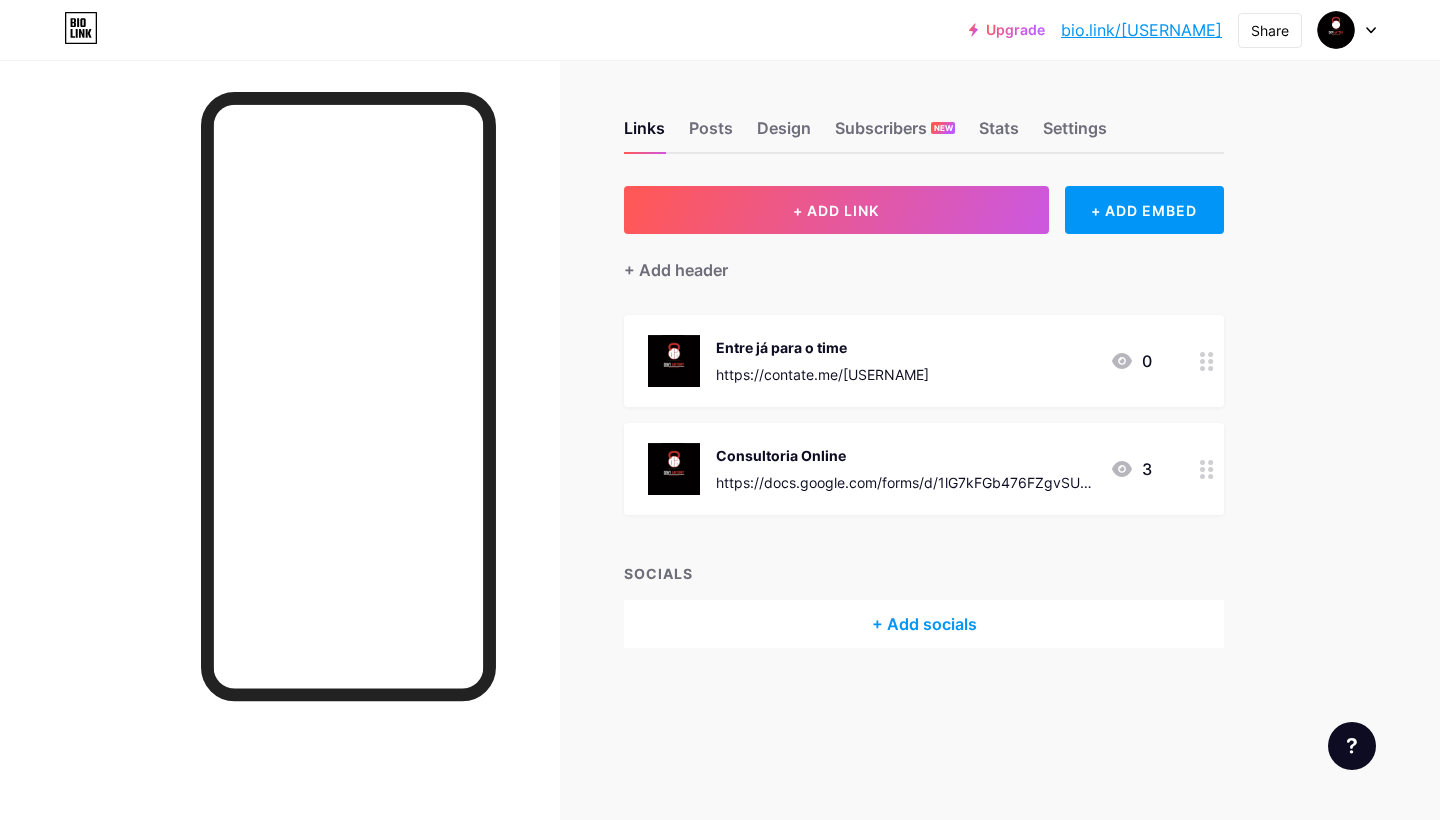 click on "3" at bounding box center (1131, 469) 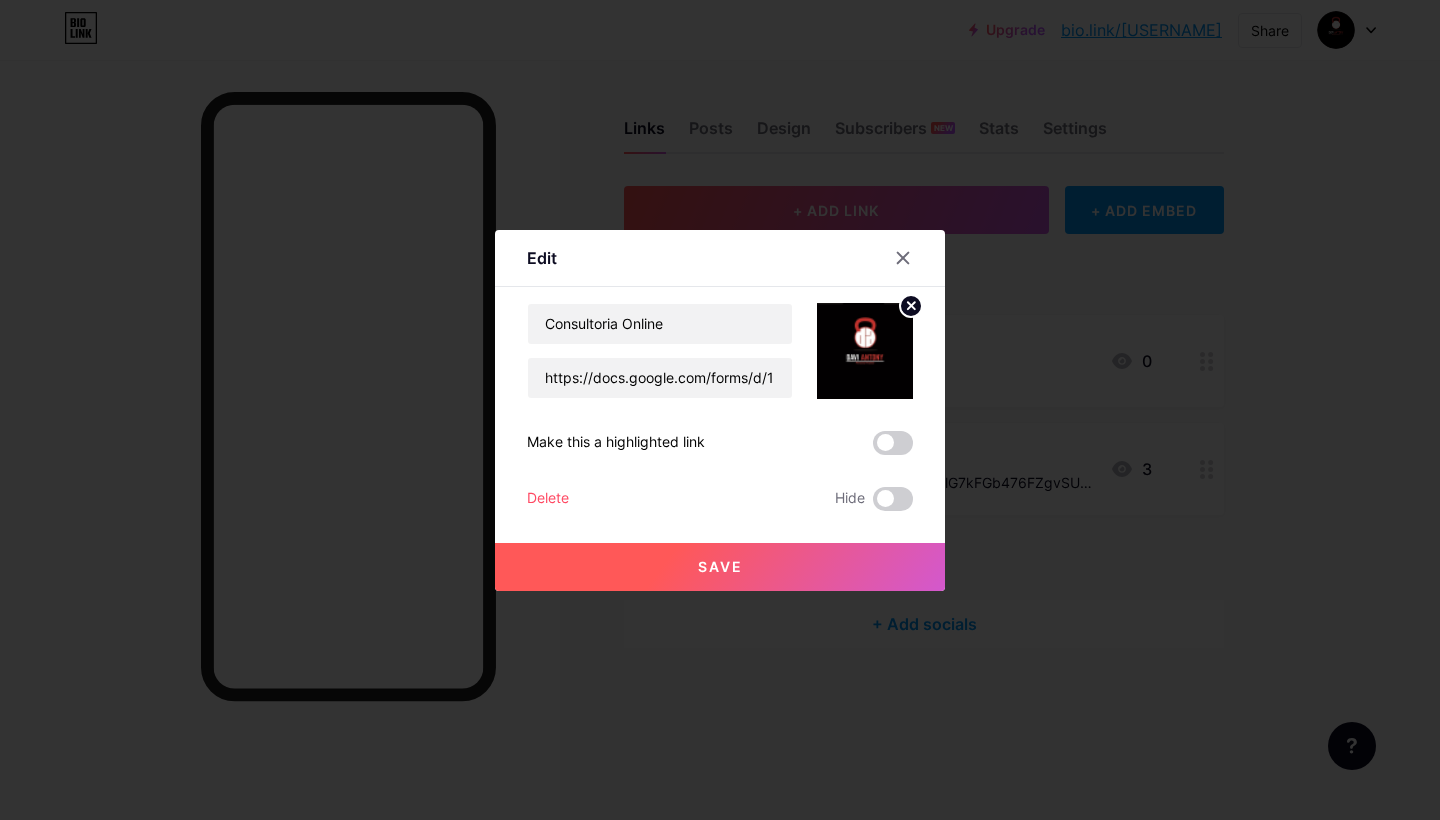 click at bounding box center (720, 410) 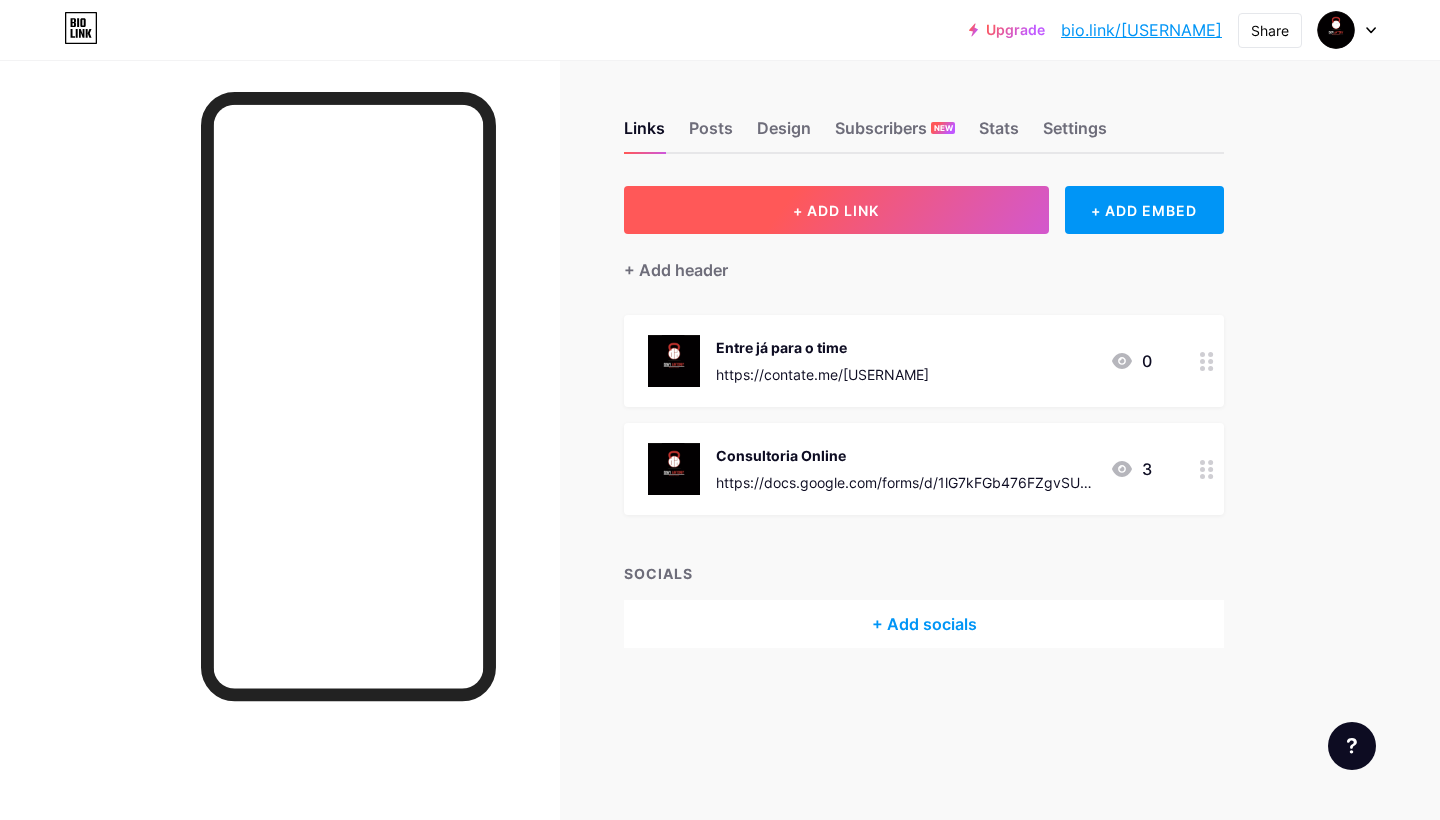 click on "+ ADD LINK" at bounding box center (836, 210) 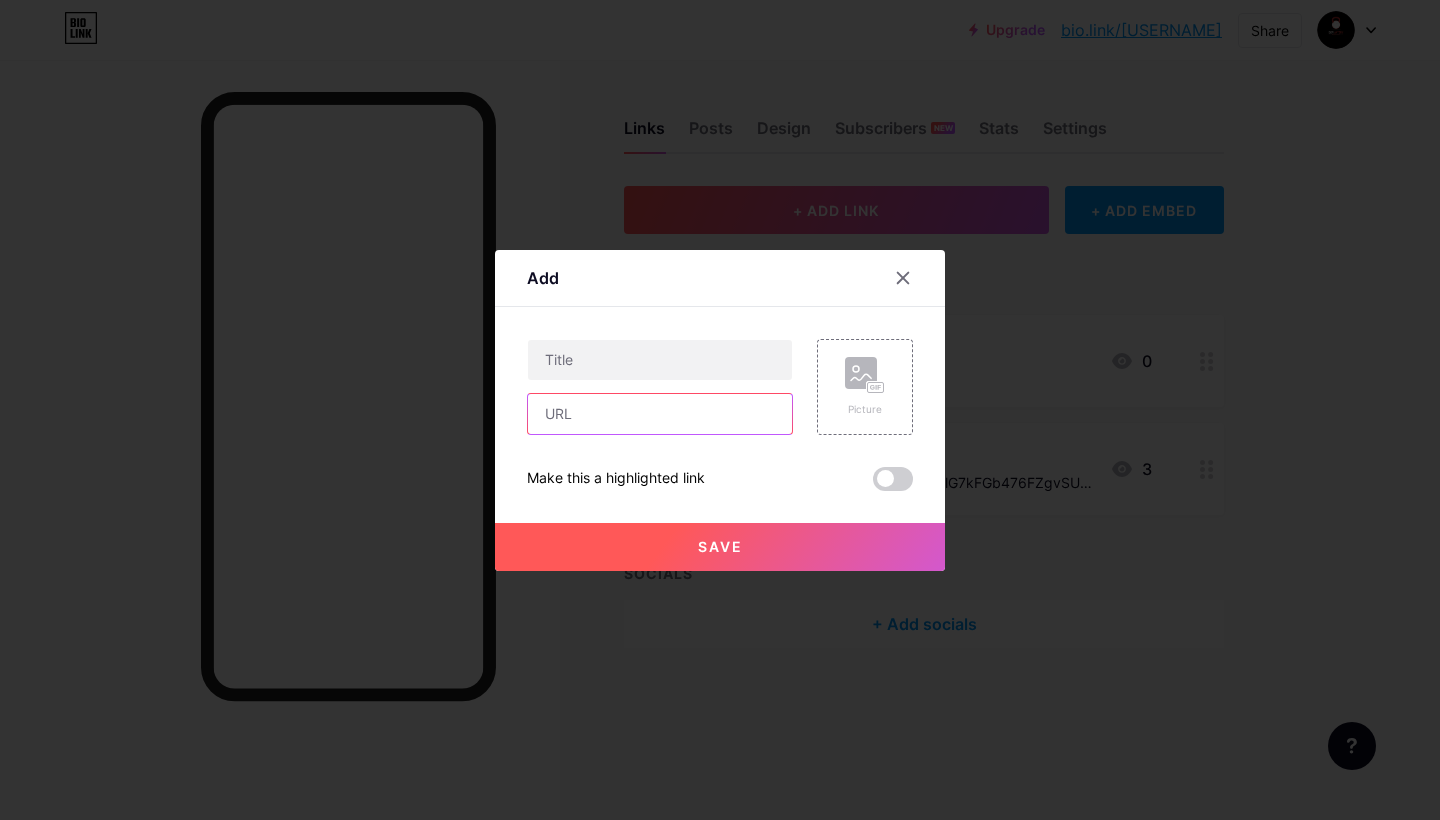 click at bounding box center [660, 414] 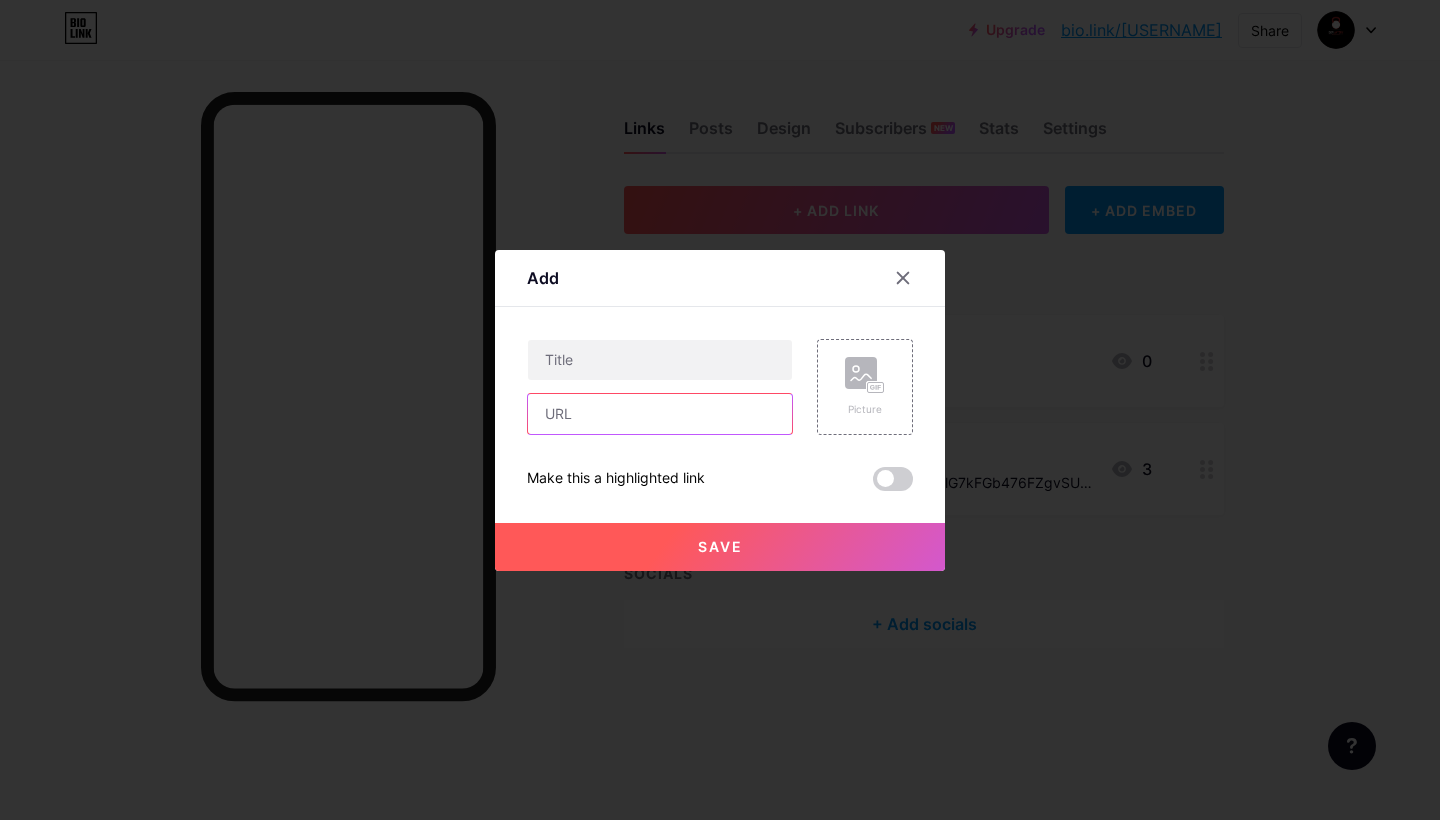 paste on "https://bio.link/[USERNAME]?fbclid=PAQ0xDSwL_TNpleHRuA2FlbQIxMQABpyYywCnYEQe2qCC94T15VnPAxuhvRL-_99WFuOEMZJomlDviog3i5yr19lTL_aem_W2LRuWxw6W0jM2sBjs_w-g" 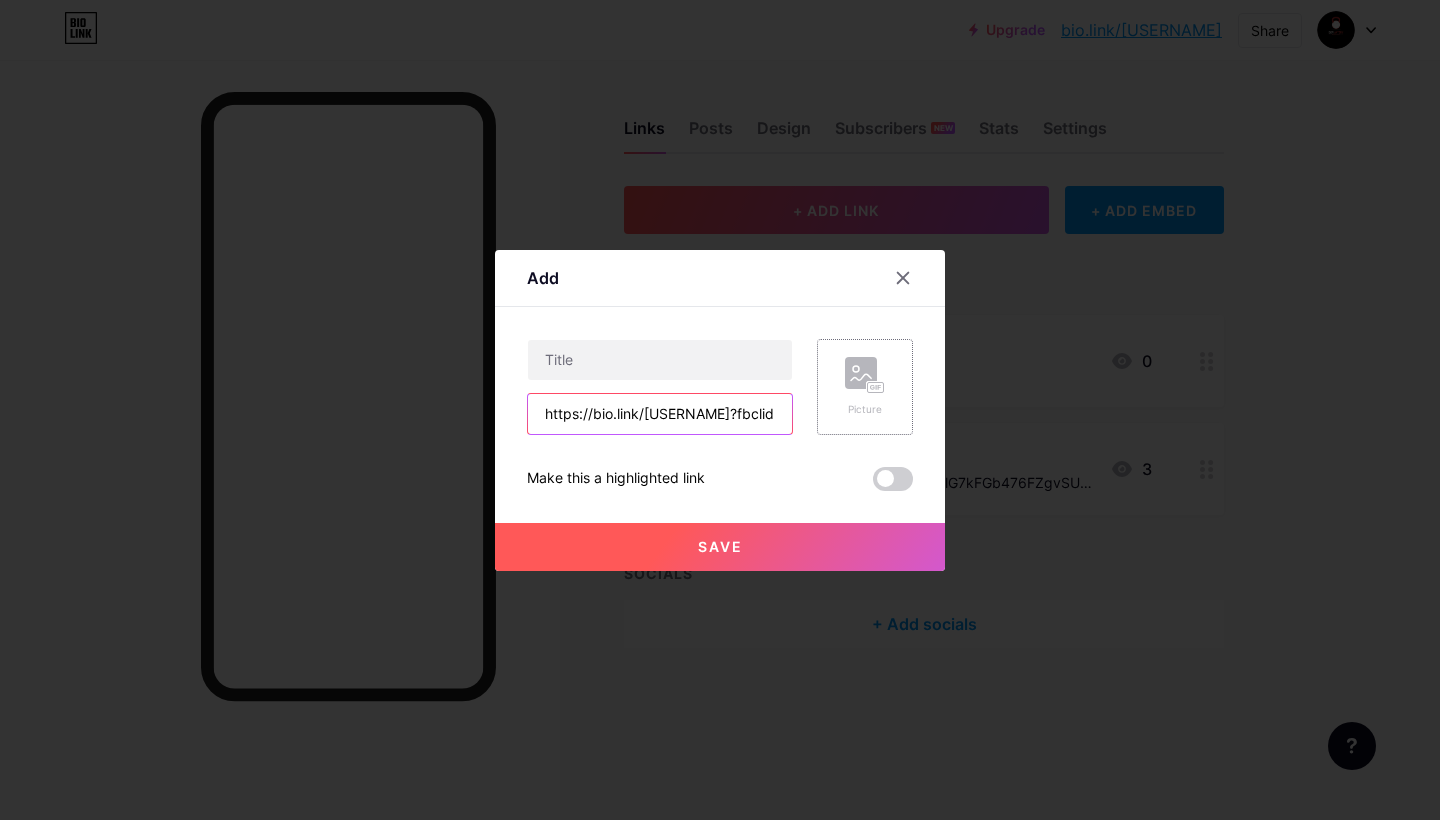 type on "https://bio.link/[USERNAME]?fbclid=PAQ0xDSwL_TNpleHRuA2FlbQIxMQABpyYywCnYEQe2qCC94T15VnPAxuhvRL-_99WFuOEMZJomlDviog3i5yr19lTL_aem_W2LRuWxw6W0jM2sBjs_w-g" 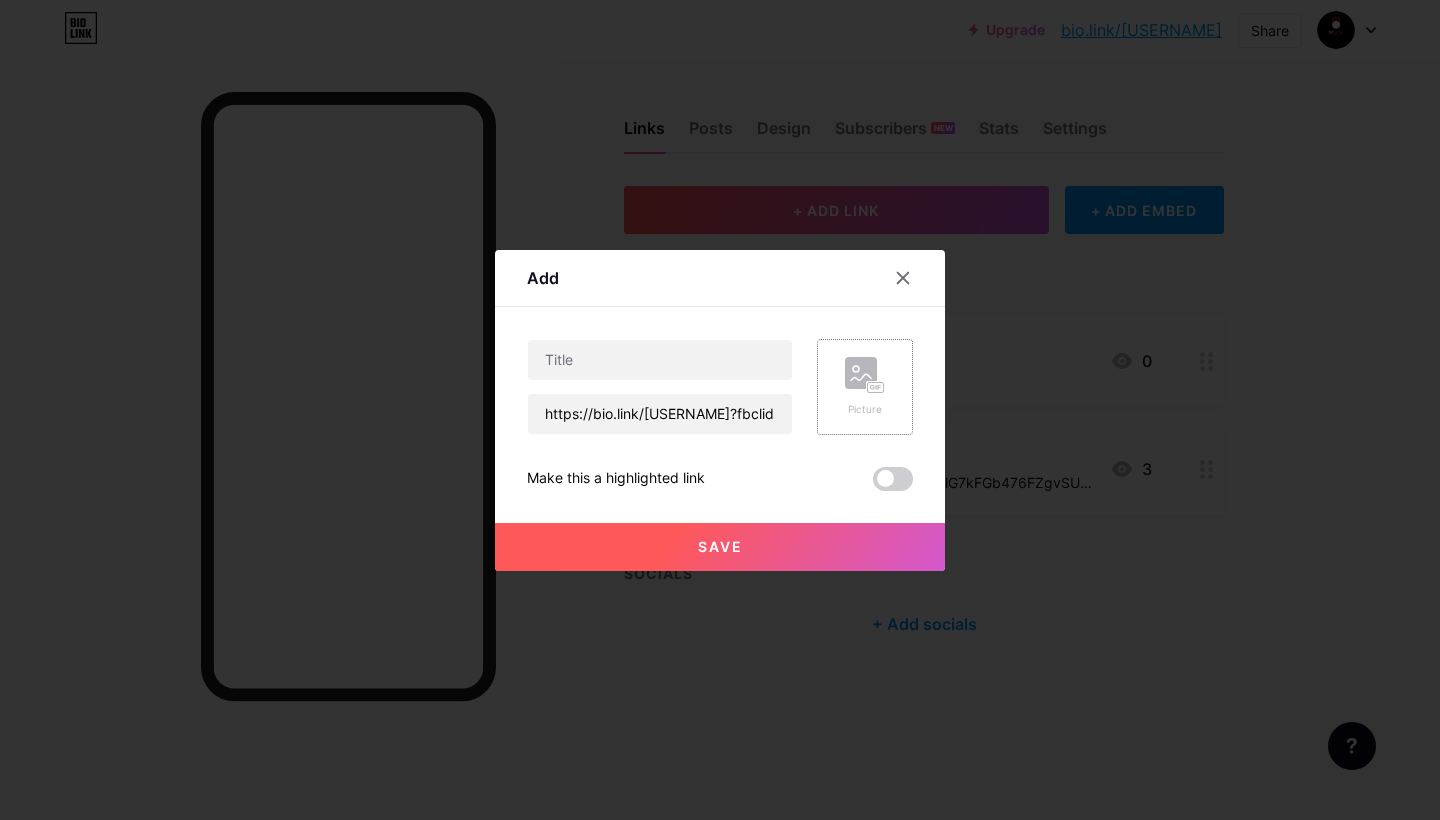 click 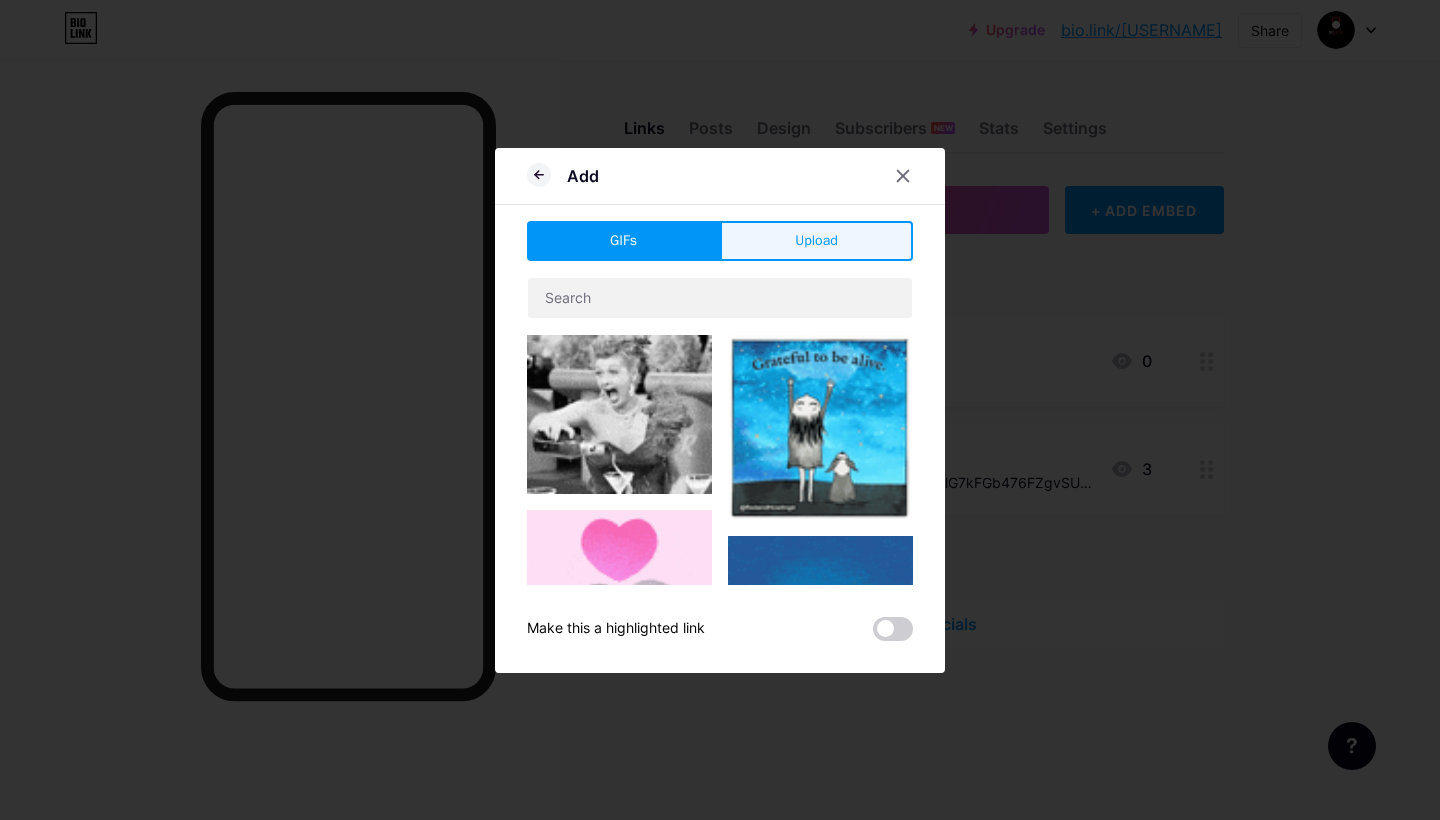 click on "Upload" at bounding box center (816, 240) 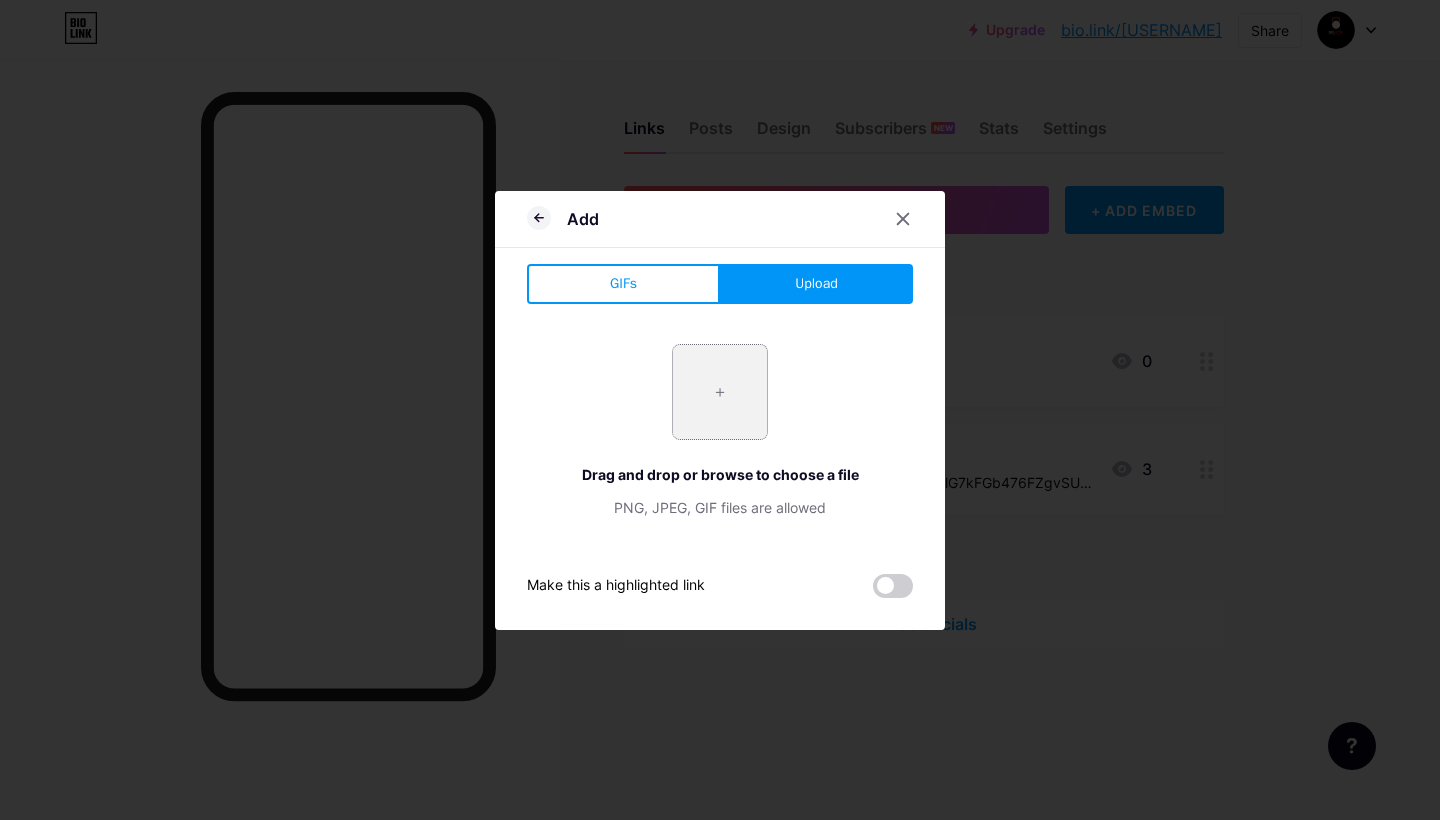 click at bounding box center (720, 392) 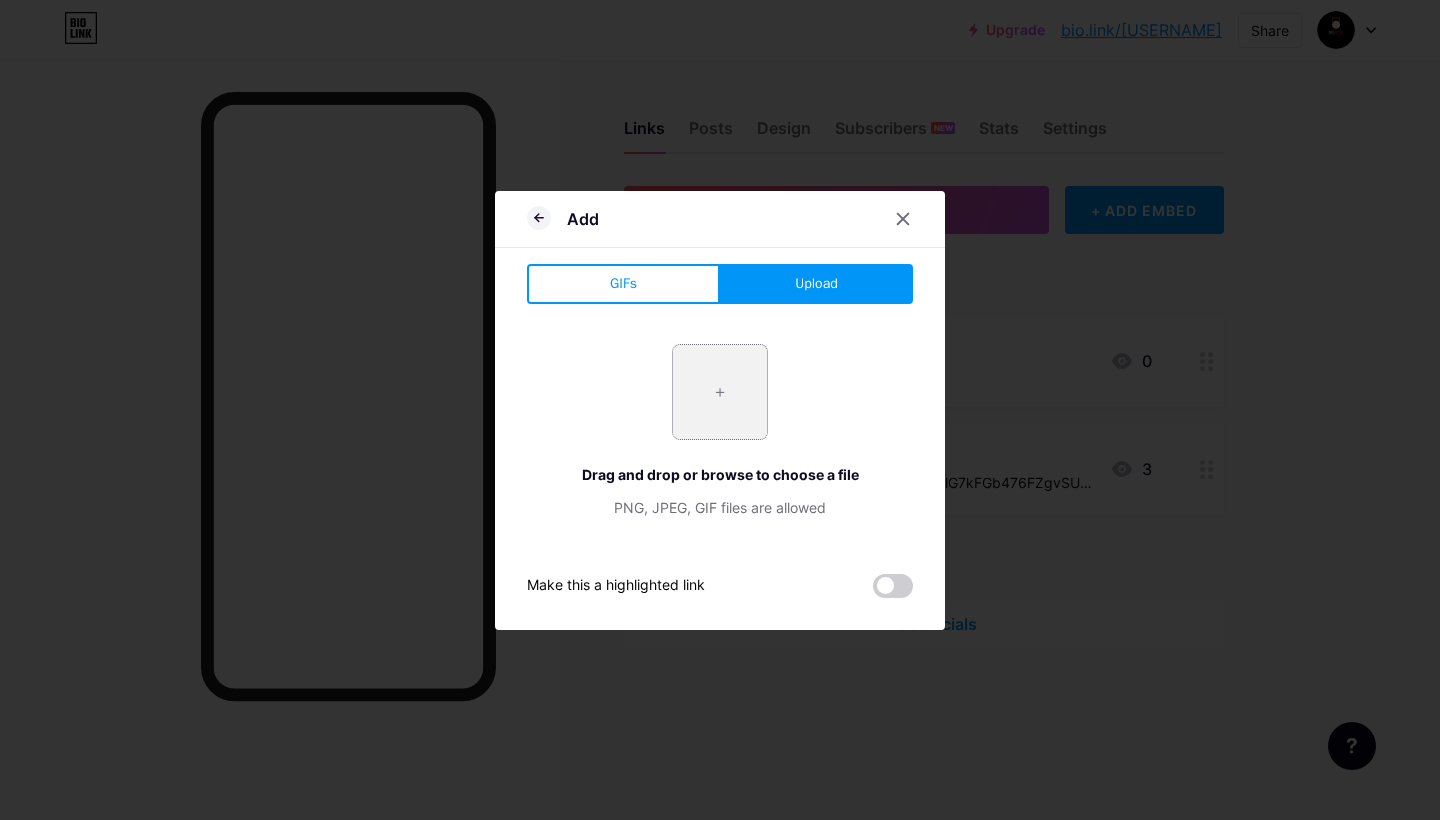 type on "C:\fakepath\[FILENAME].JPEG" 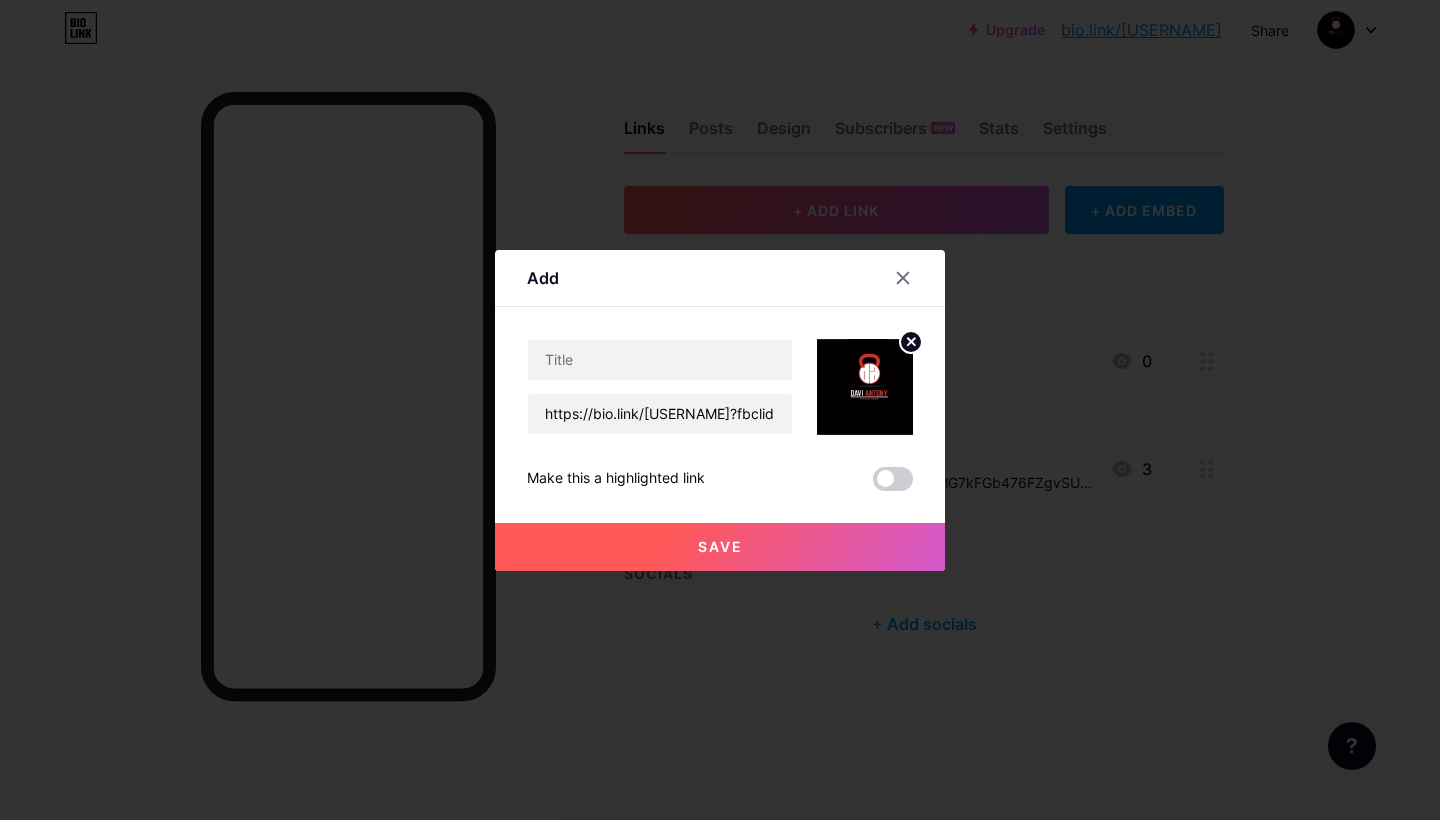 click at bounding box center (865, 387) 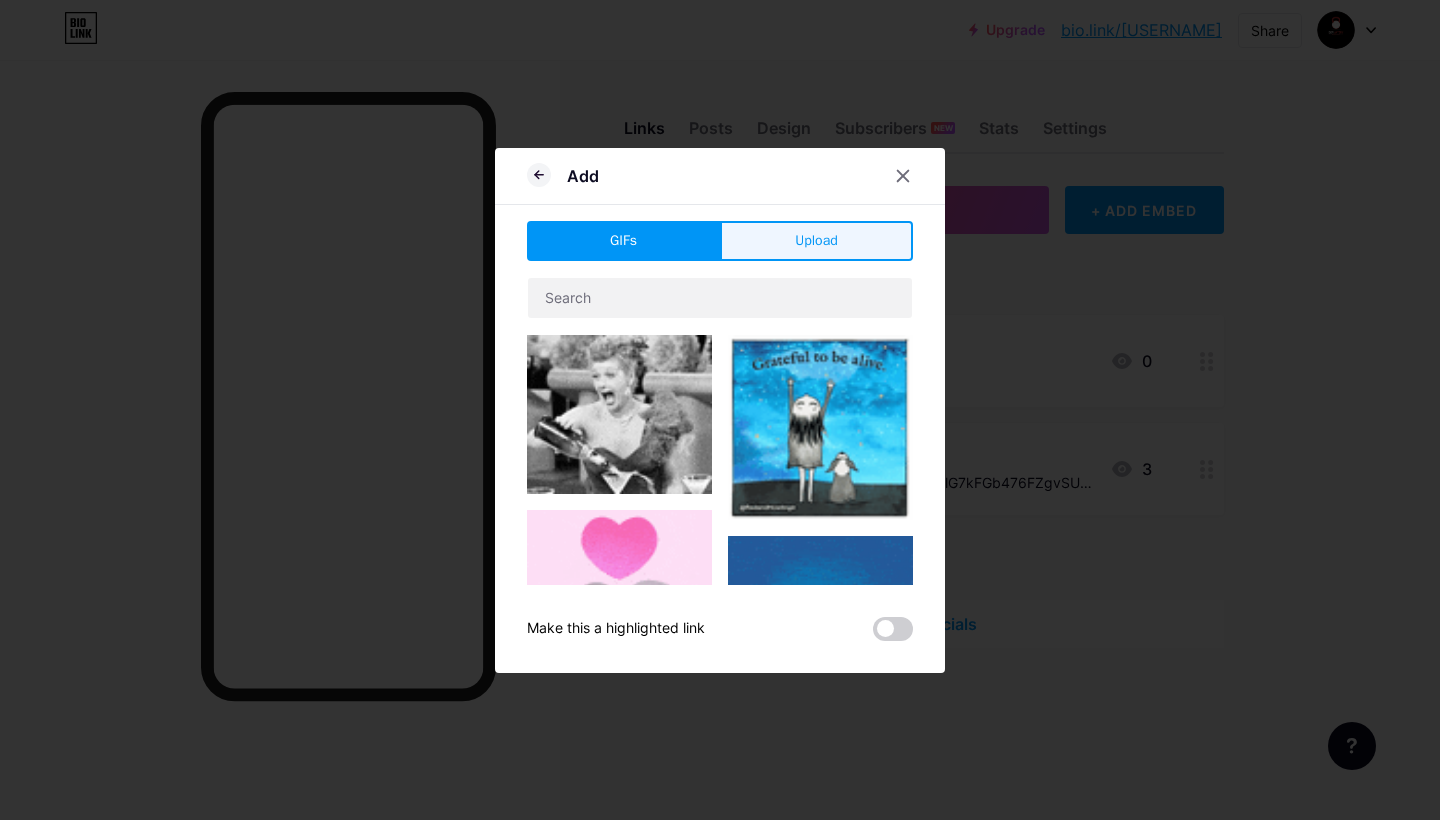 click on "Upload" at bounding box center [816, 241] 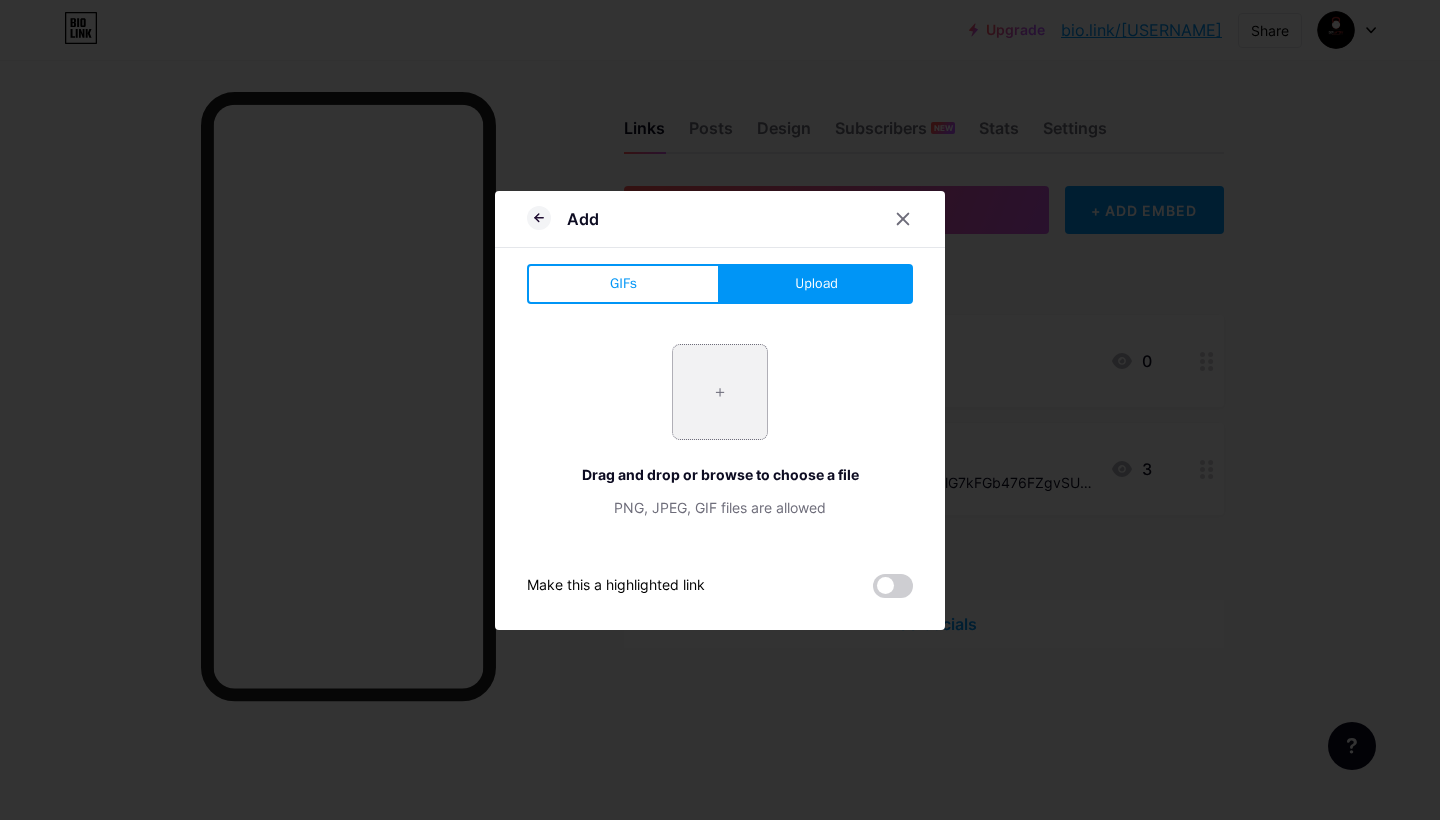 click at bounding box center (720, 392) 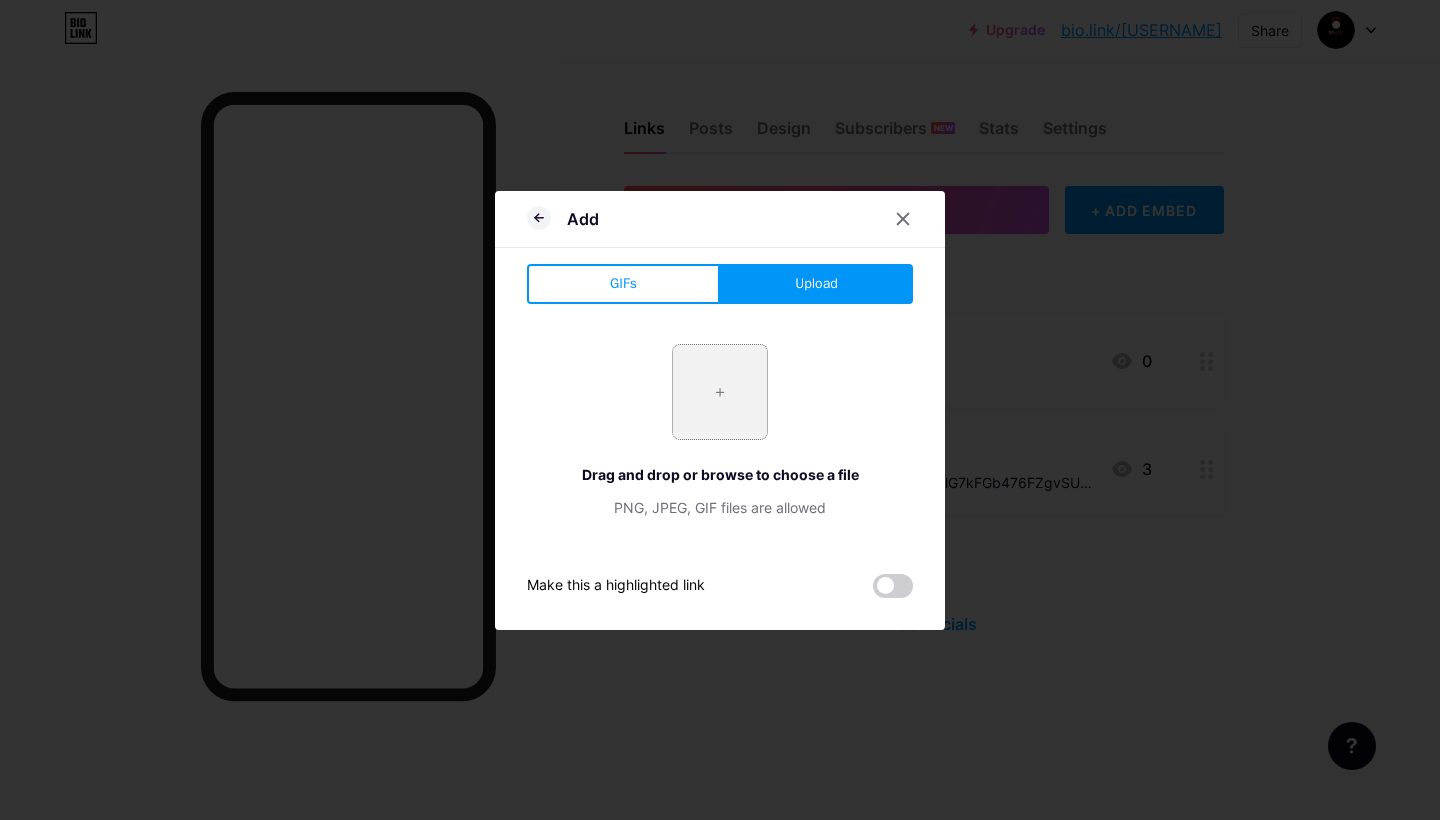 type on "C:\fakepath\[FILENAME].JPEG" 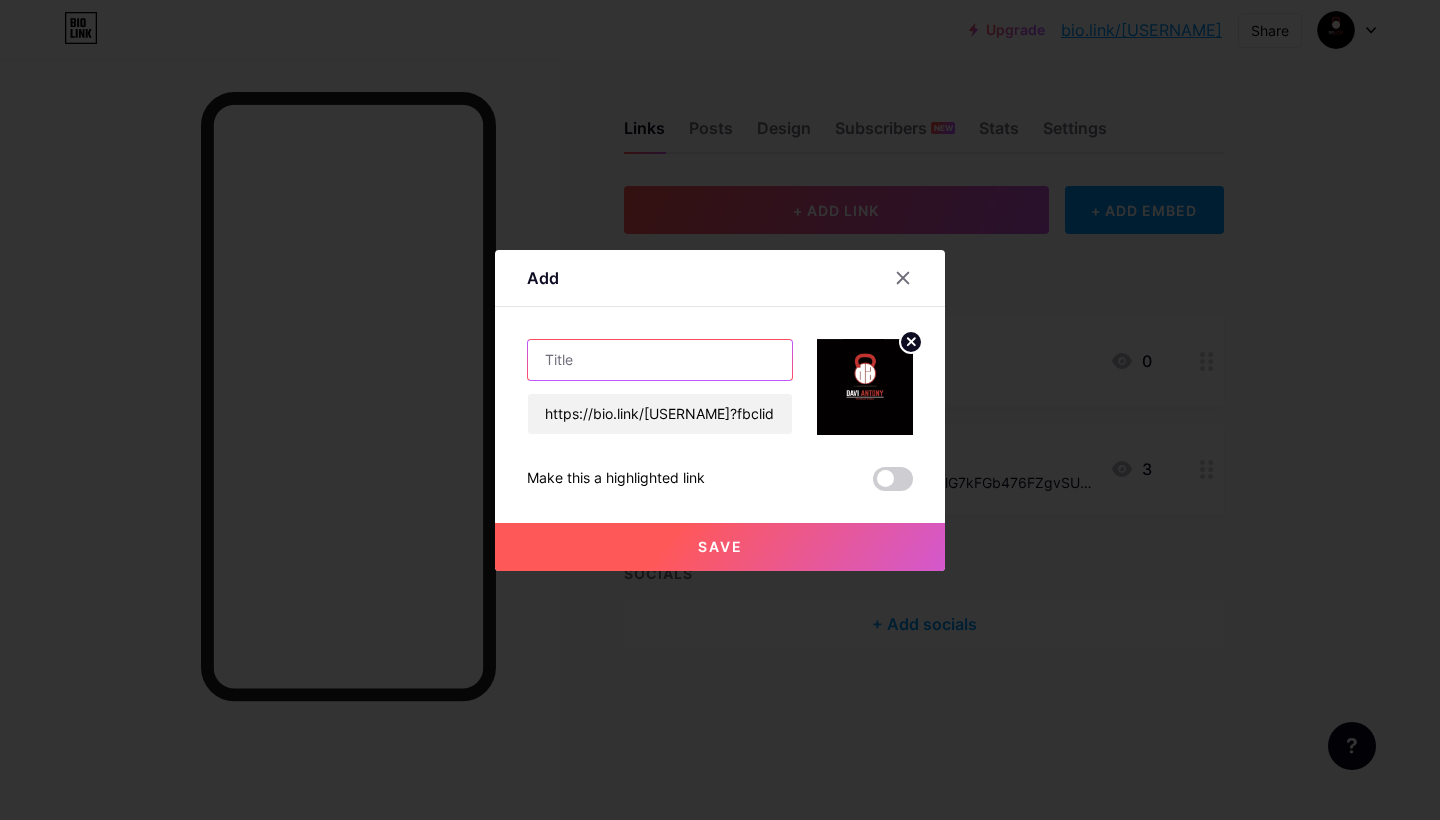 click at bounding box center [660, 360] 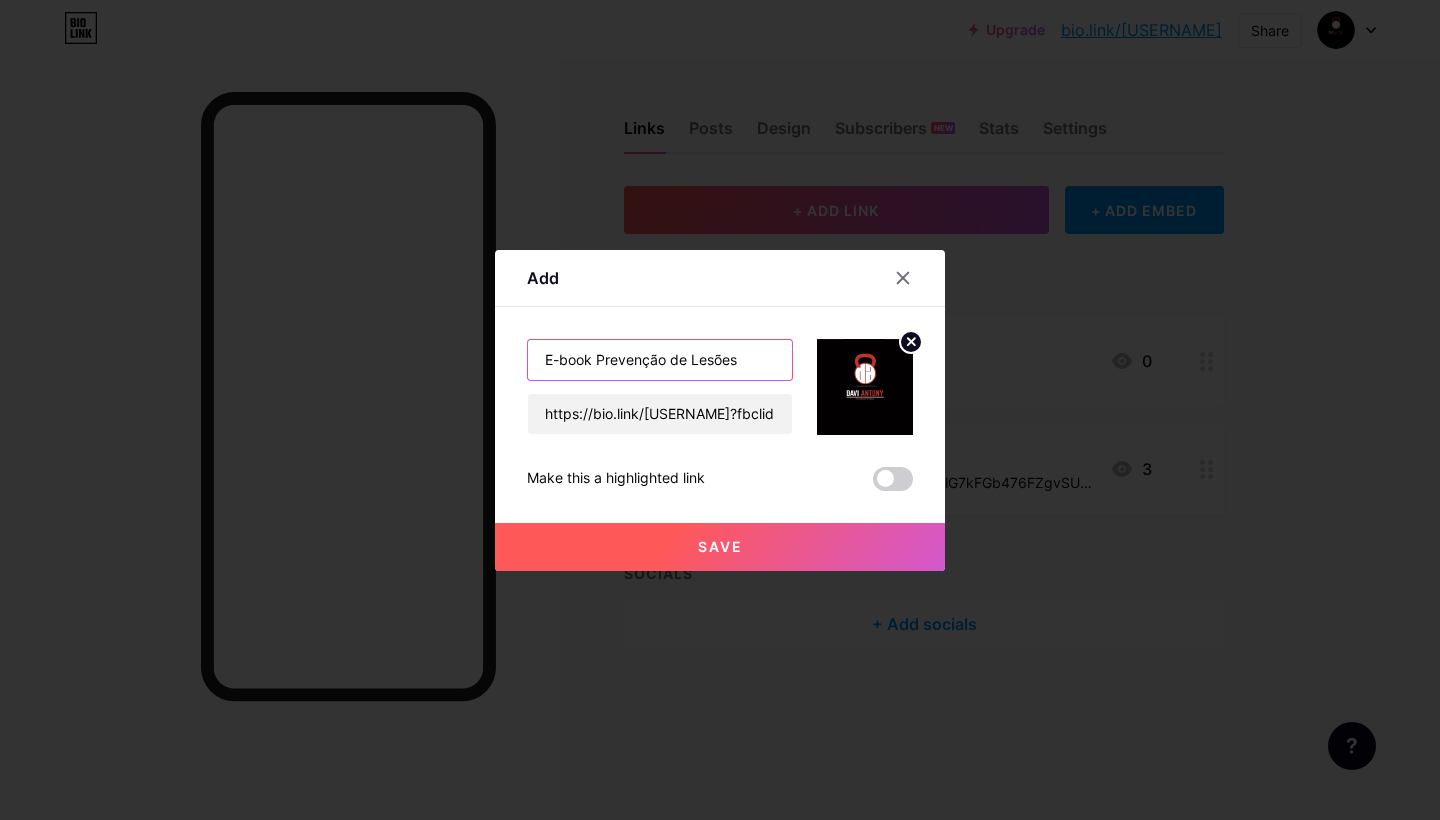 type on "E-book Prevenção de Lesões" 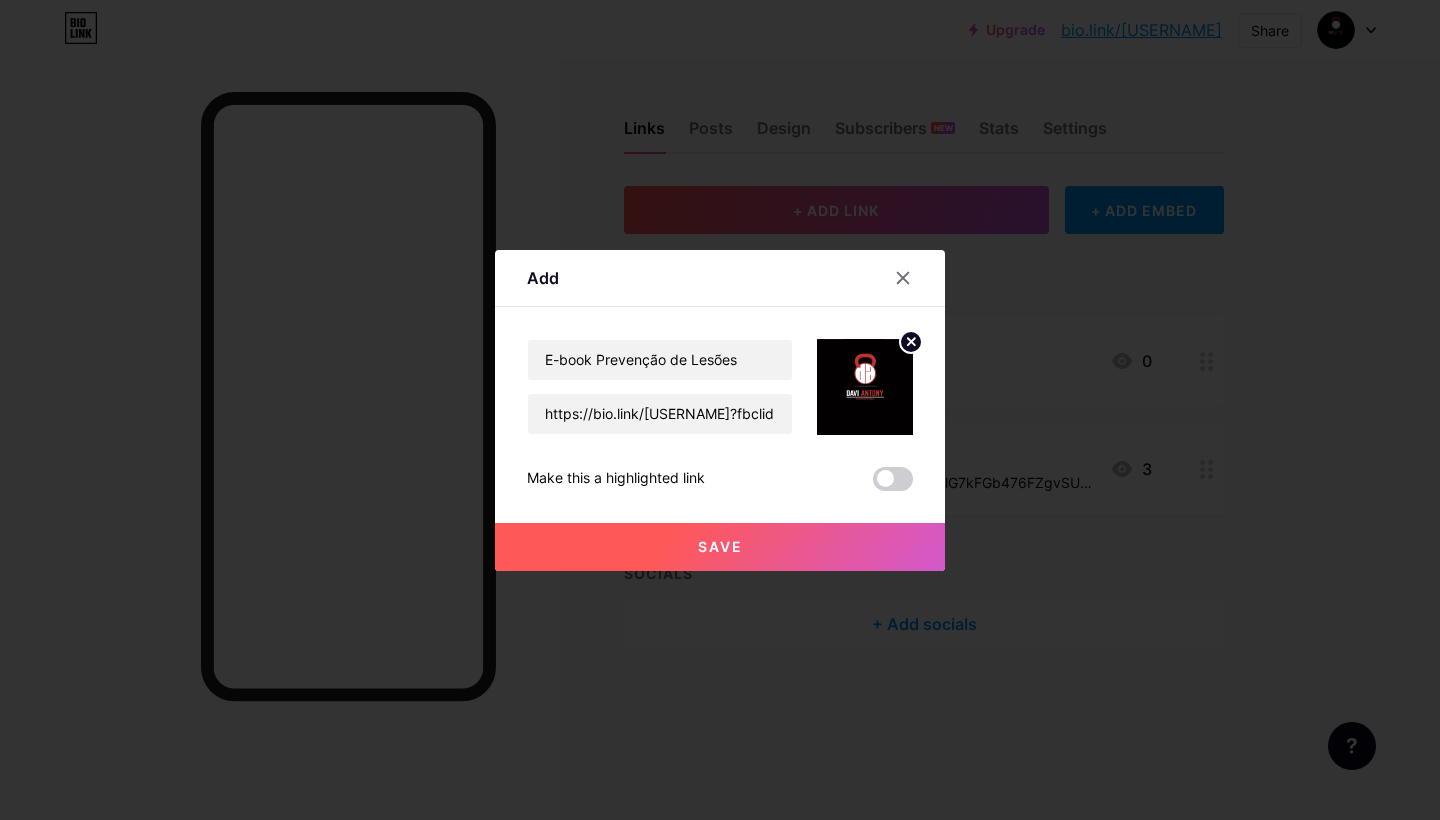 click on "Save" at bounding box center (720, 547) 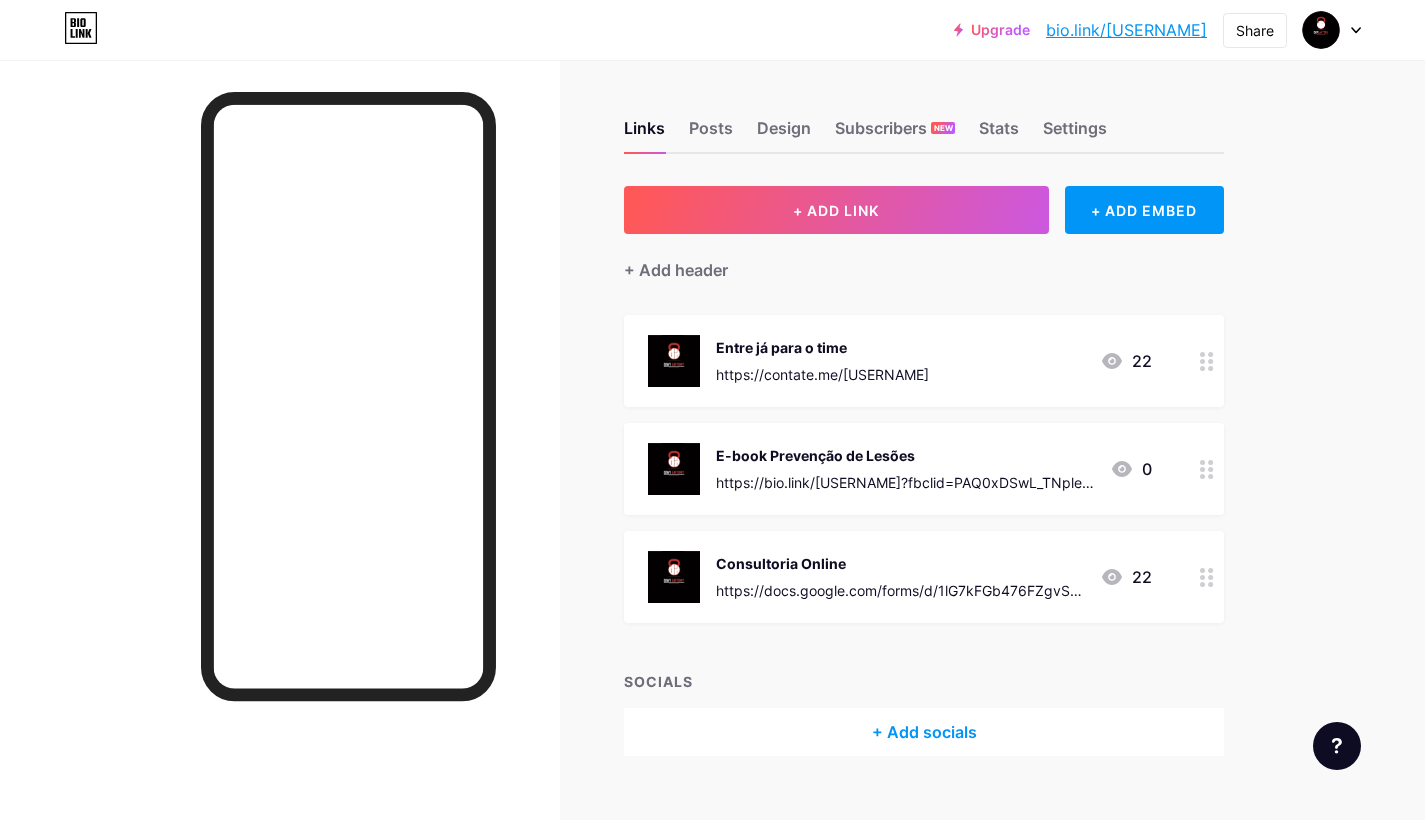 click 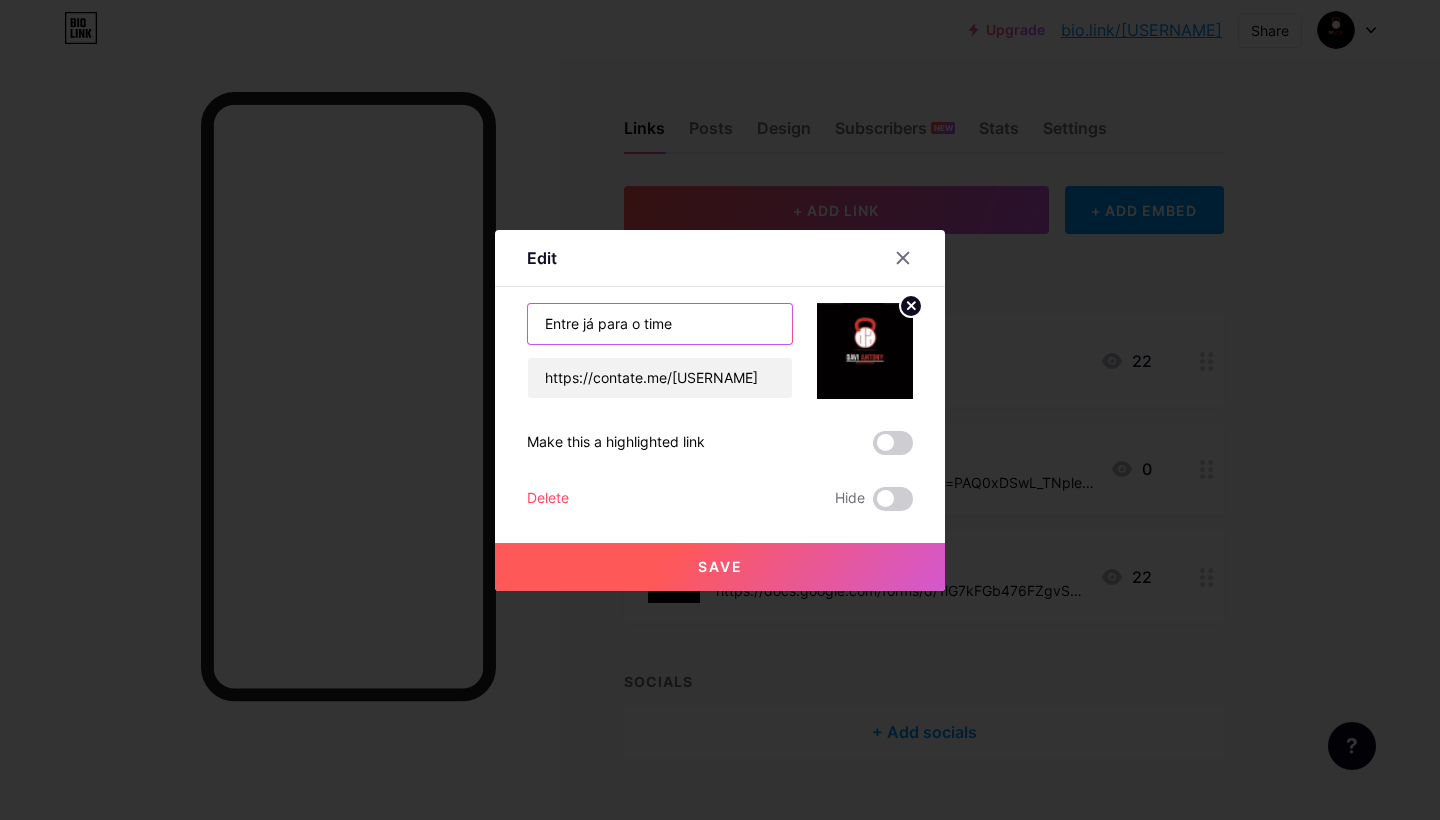 drag, startPoint x: 691, startPoint y: 330, endPoint x: 531, endPoint y: 326, distance: 160.04999 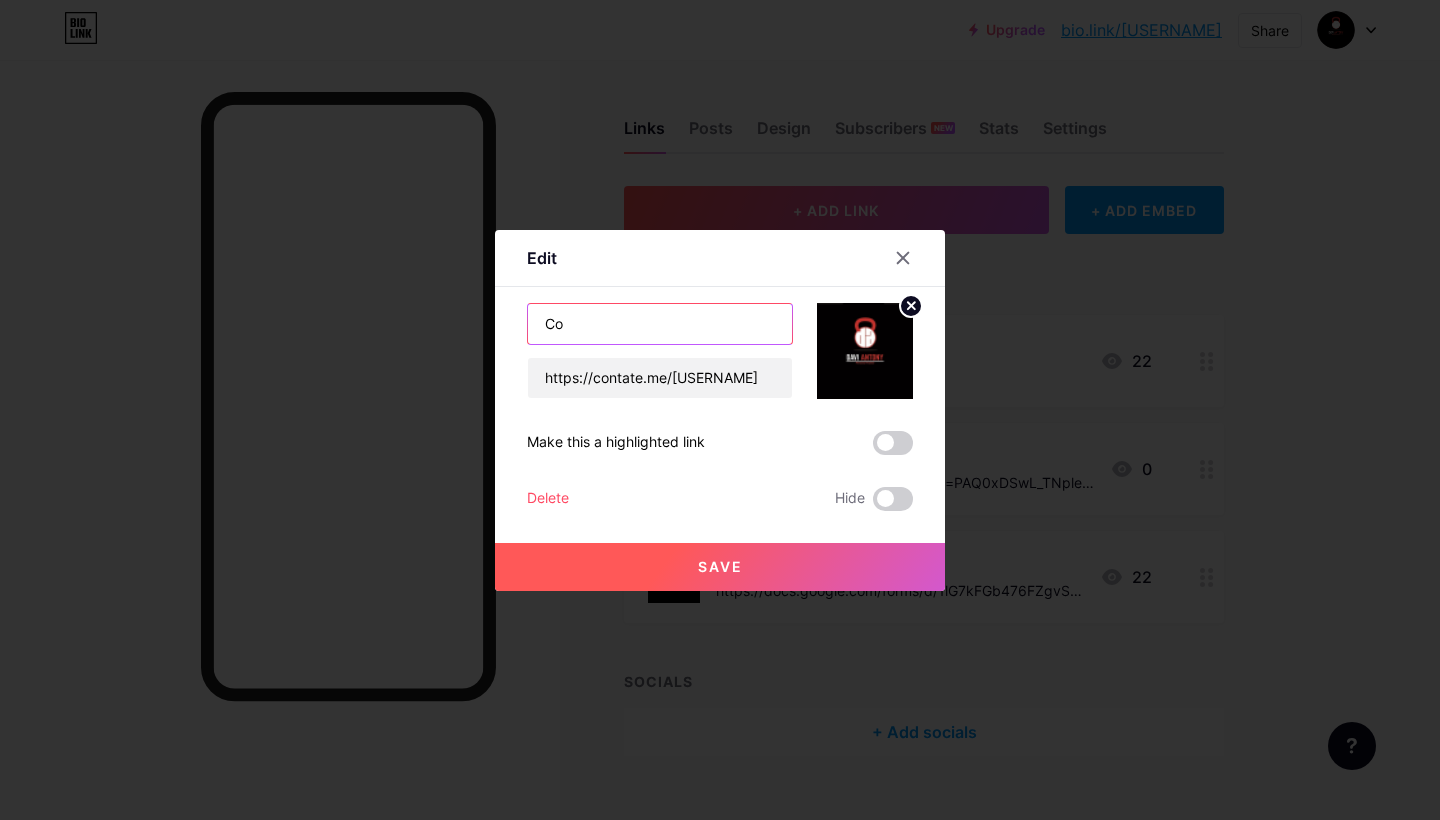 type on "C" 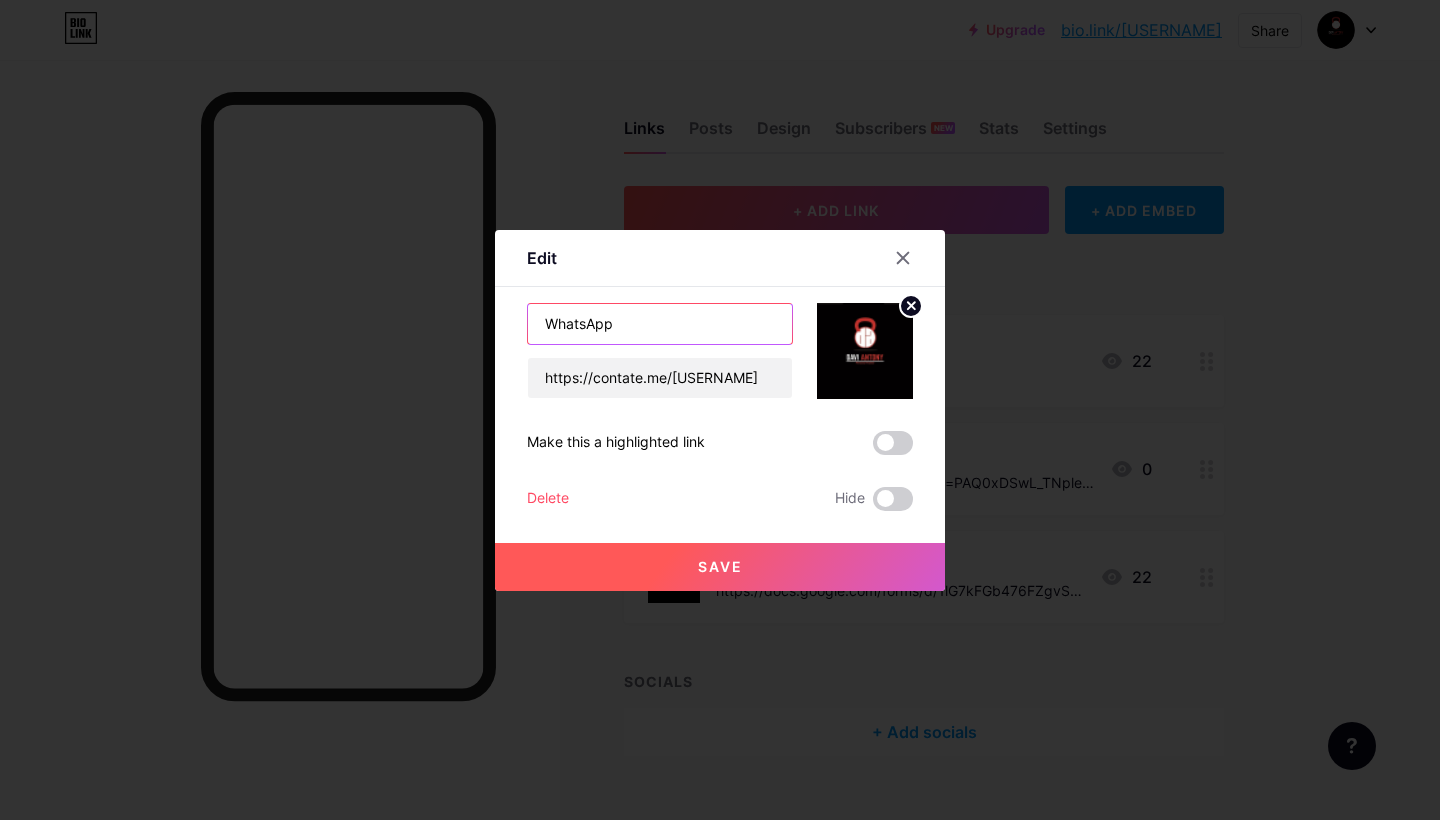 type on "WhatsApp" 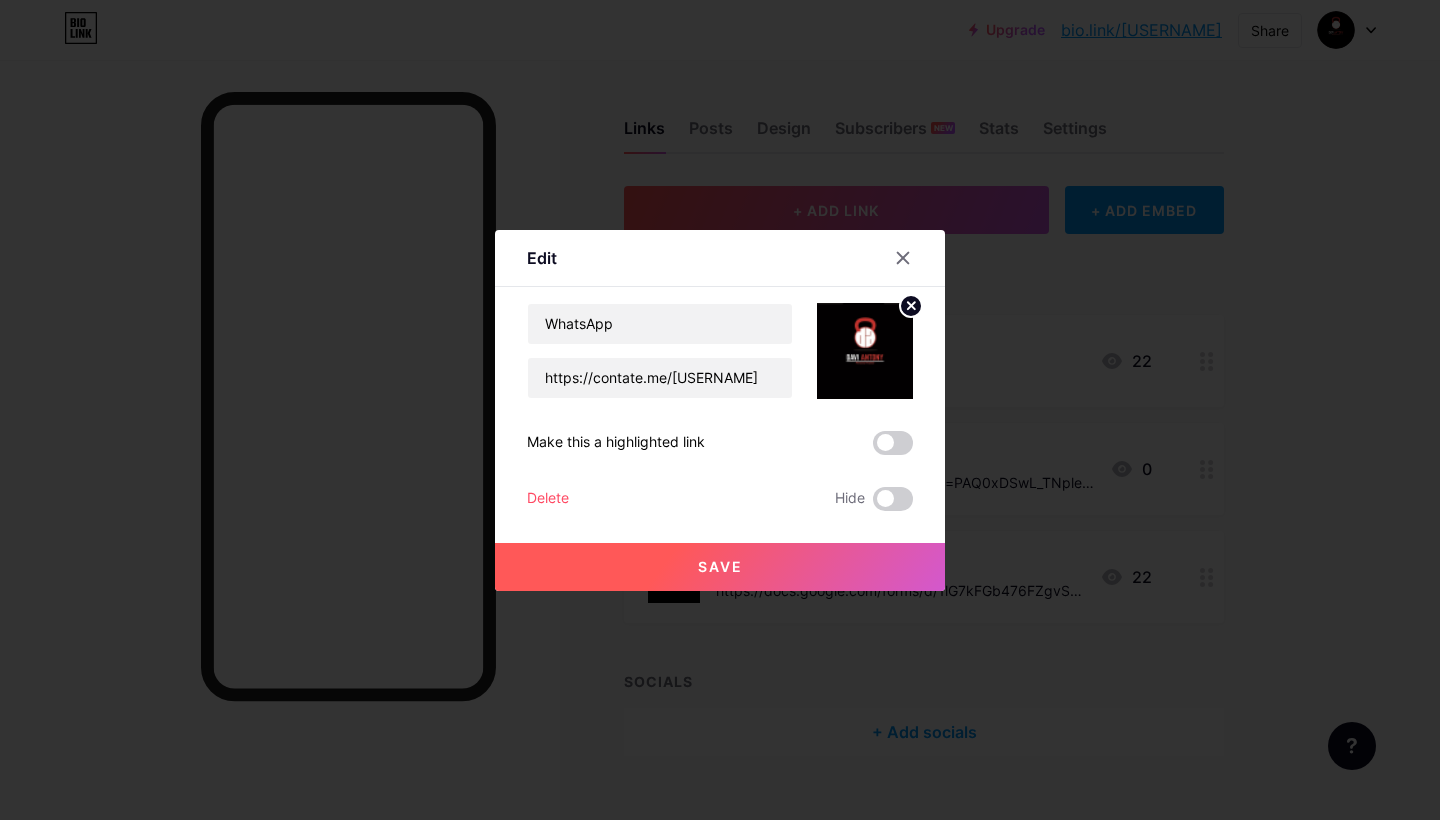 click on "Save" at bounding box center (720, 567) 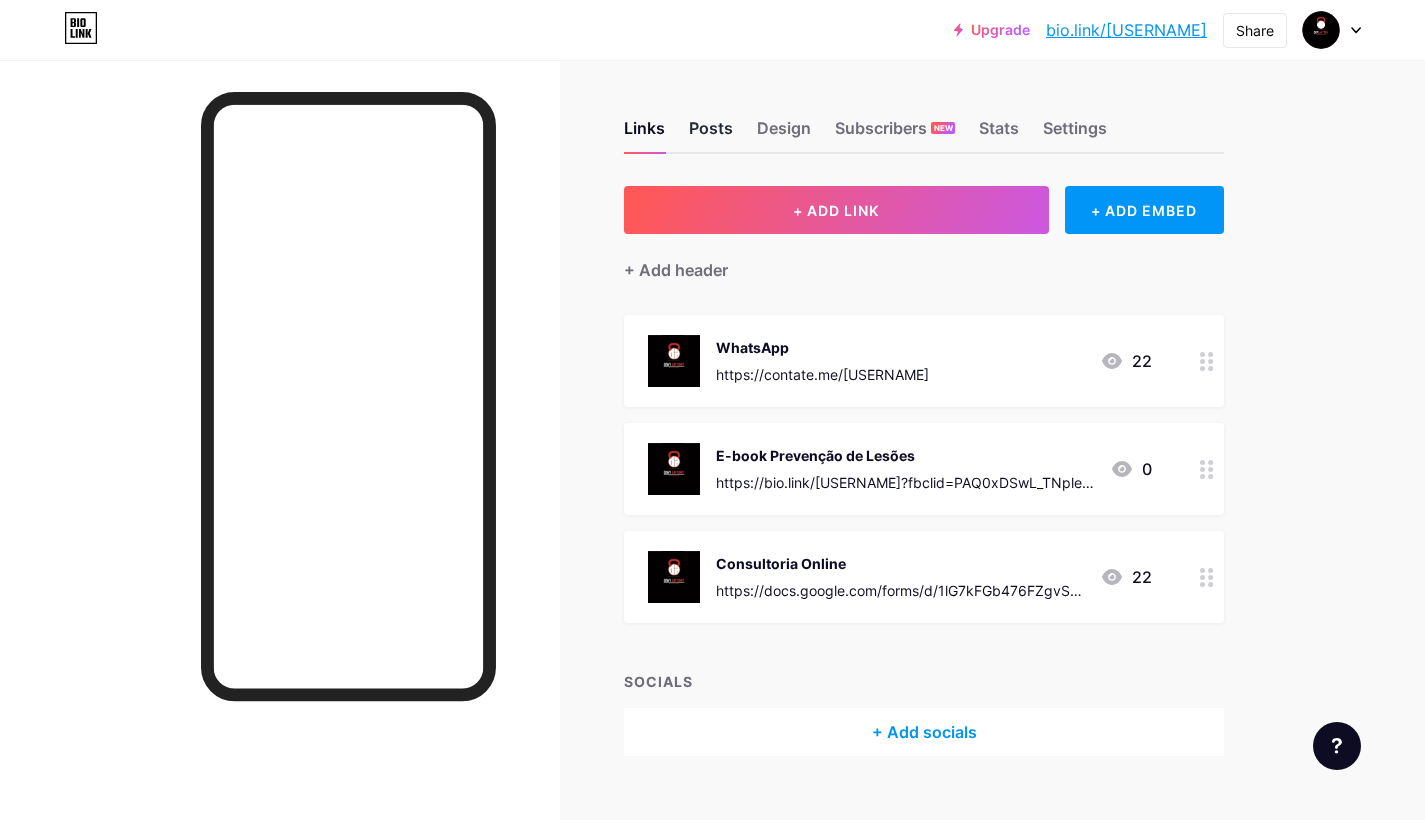 click on "Posts" at bounding box center (711, 134) 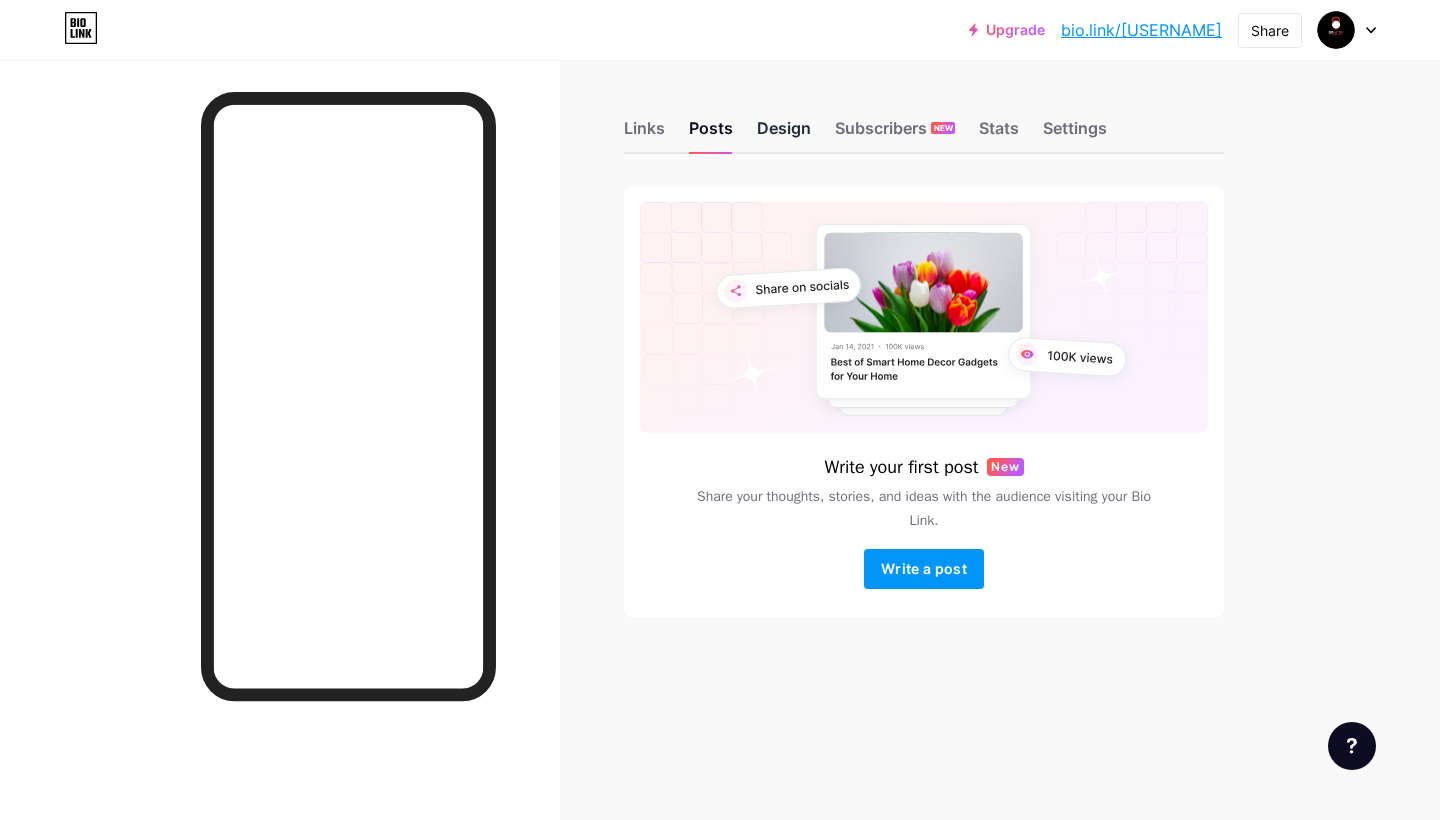click on "Design" at bounding box center (784, 134) 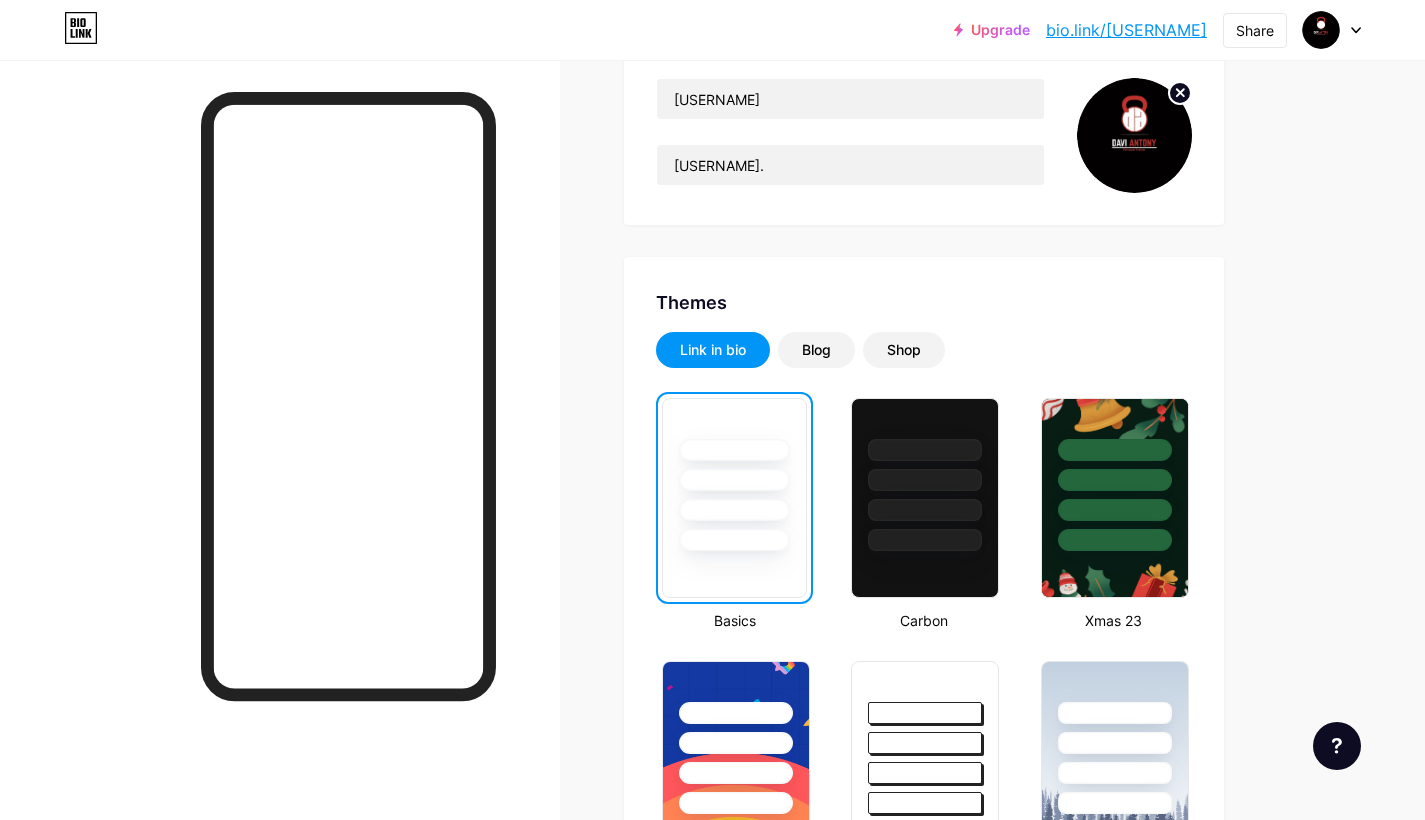 scroll, scrollTop: 207, scrollLeft: 0, axis: vertical 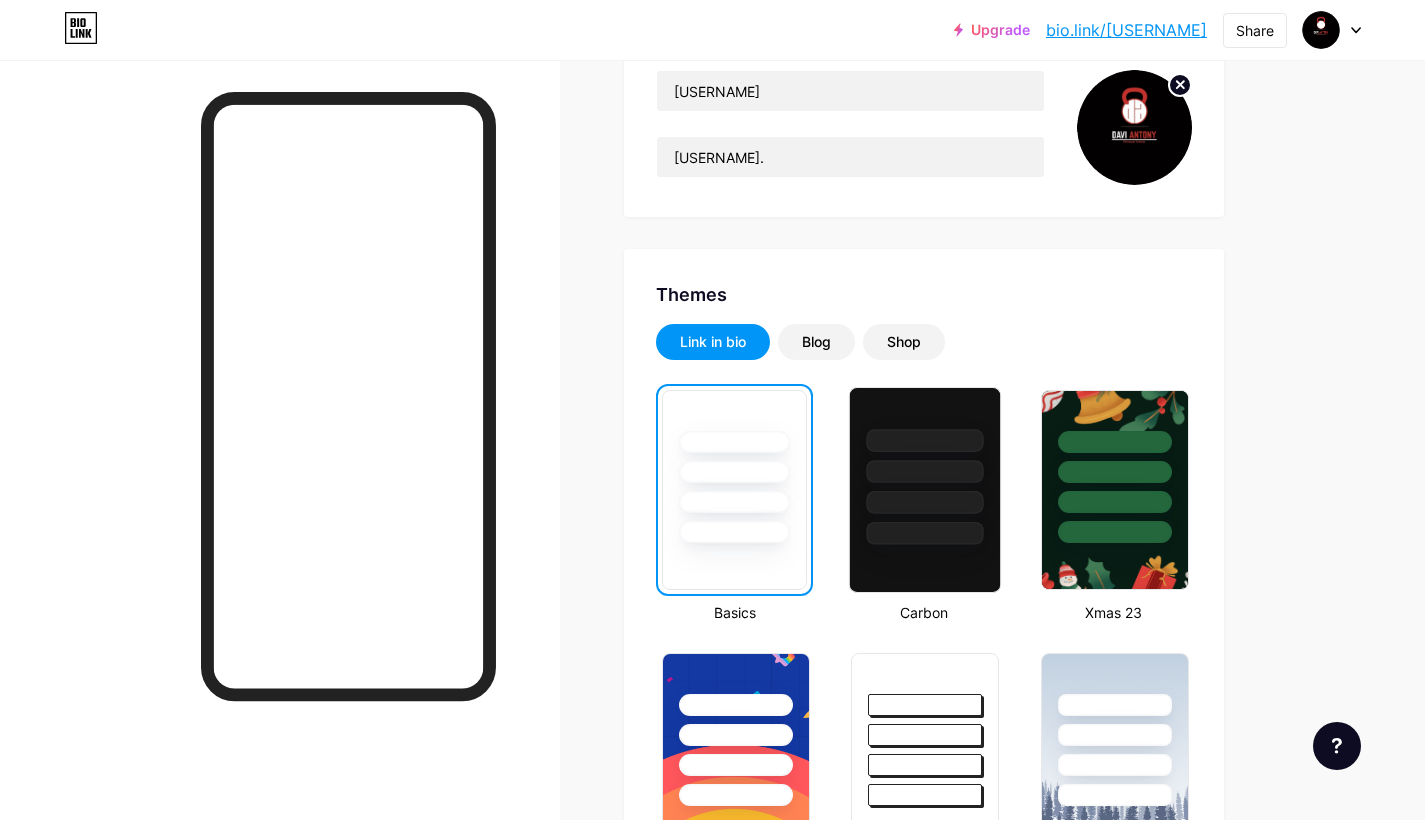 click at bounding box center (925, 466) 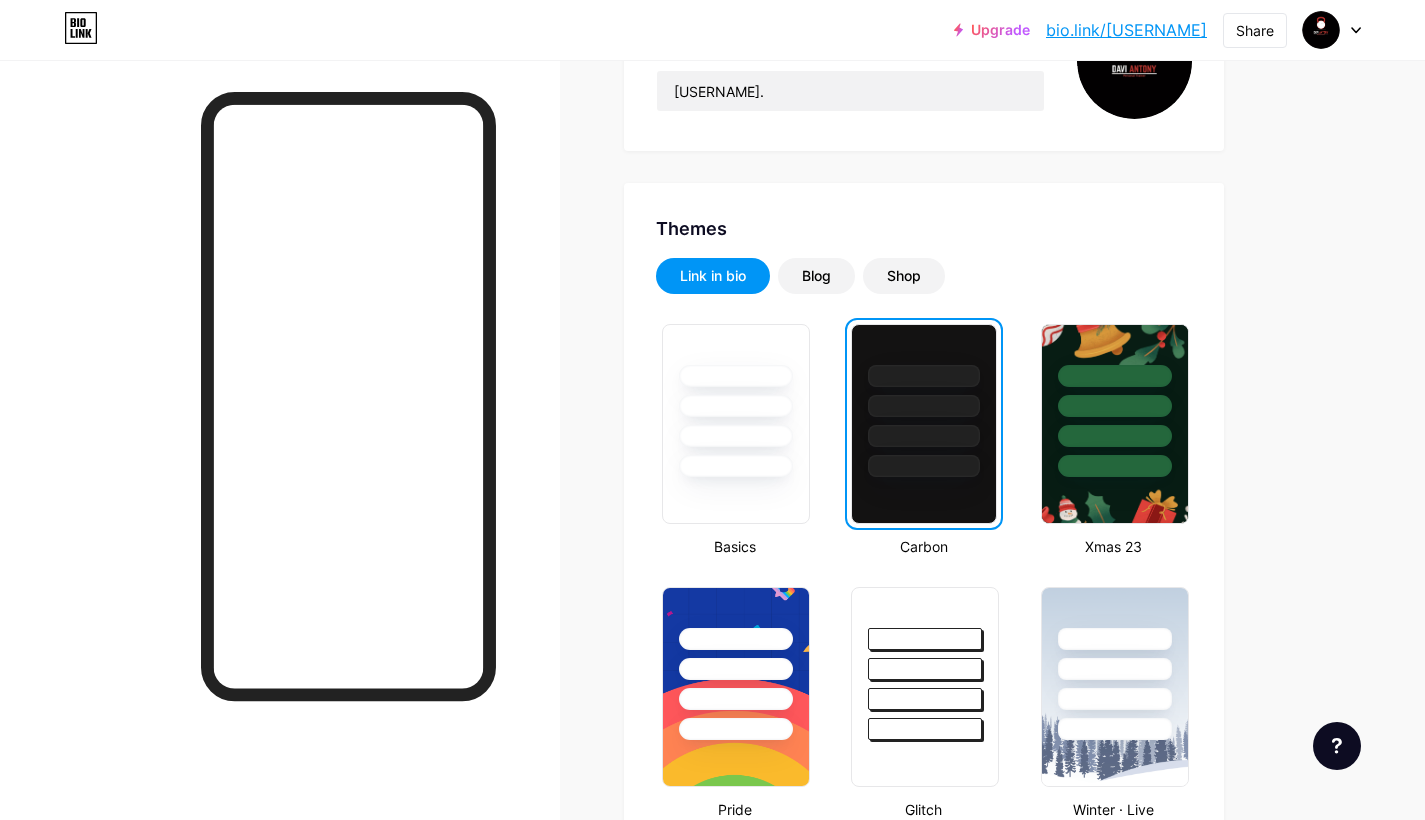 scroll, scrollTop: 236, scrollLeft: 0, axis: vertical 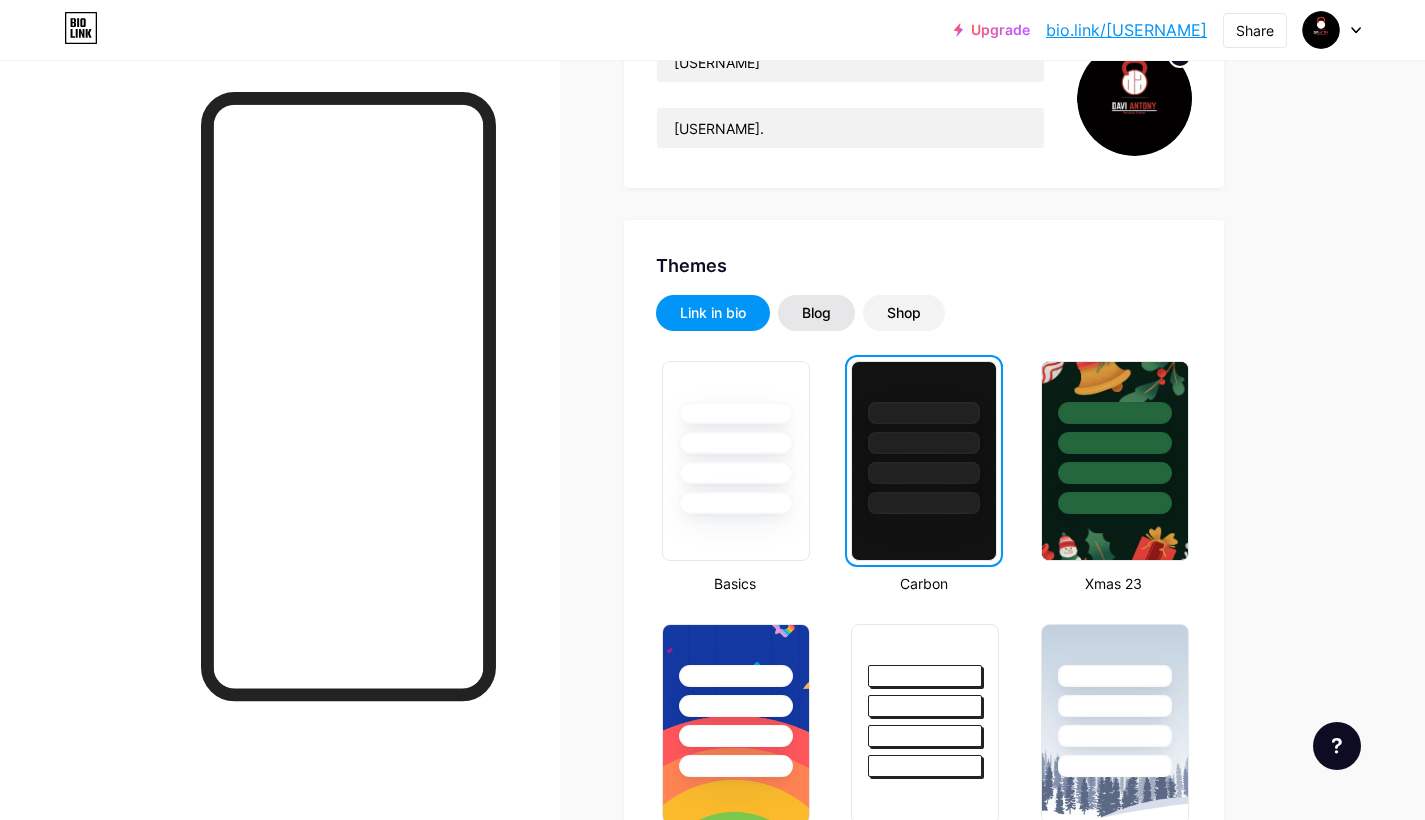 click on "Blog" at bounding box center [816, 313] 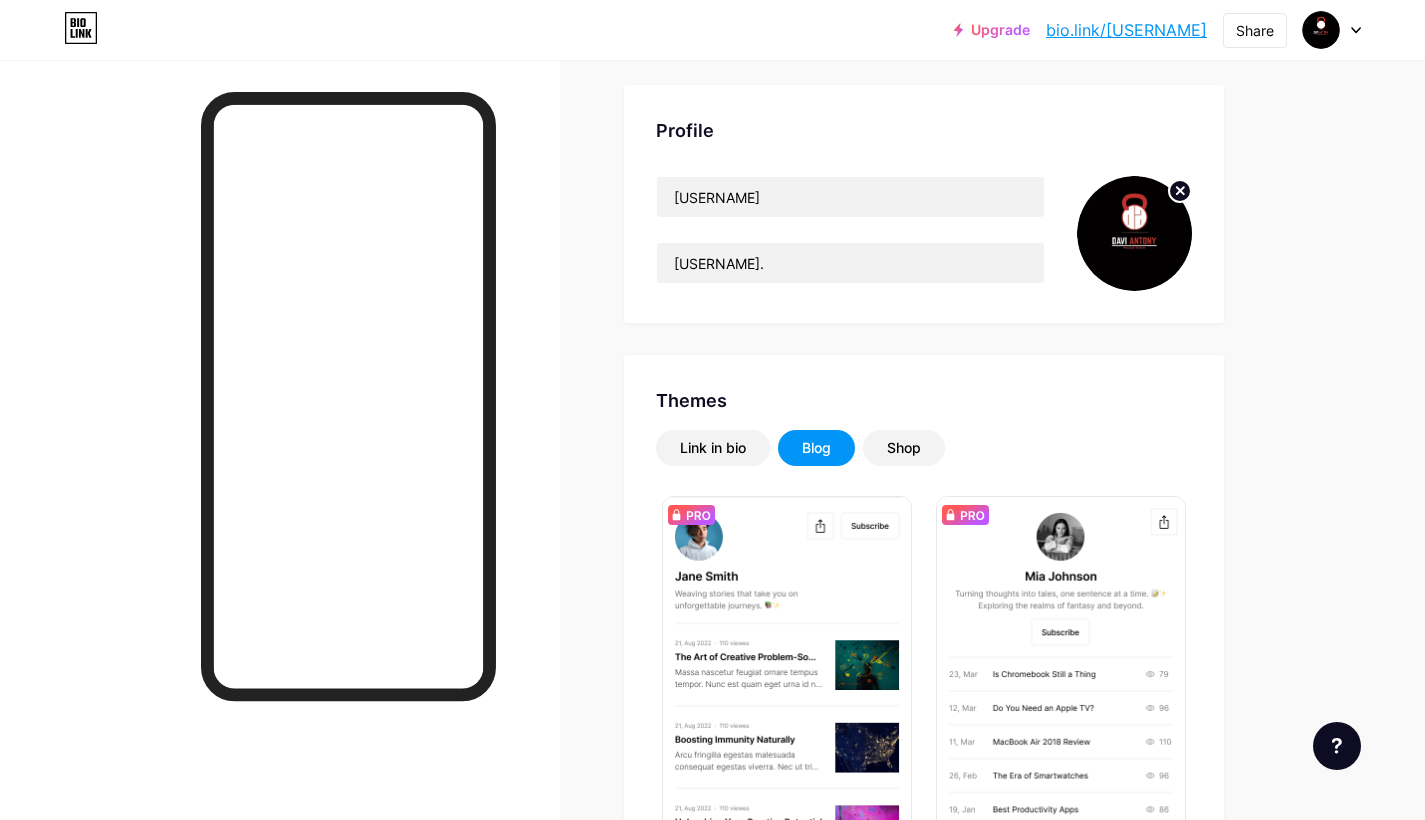 scroll, scrollTop: 79, scrollLeft: 0, axis: vertical 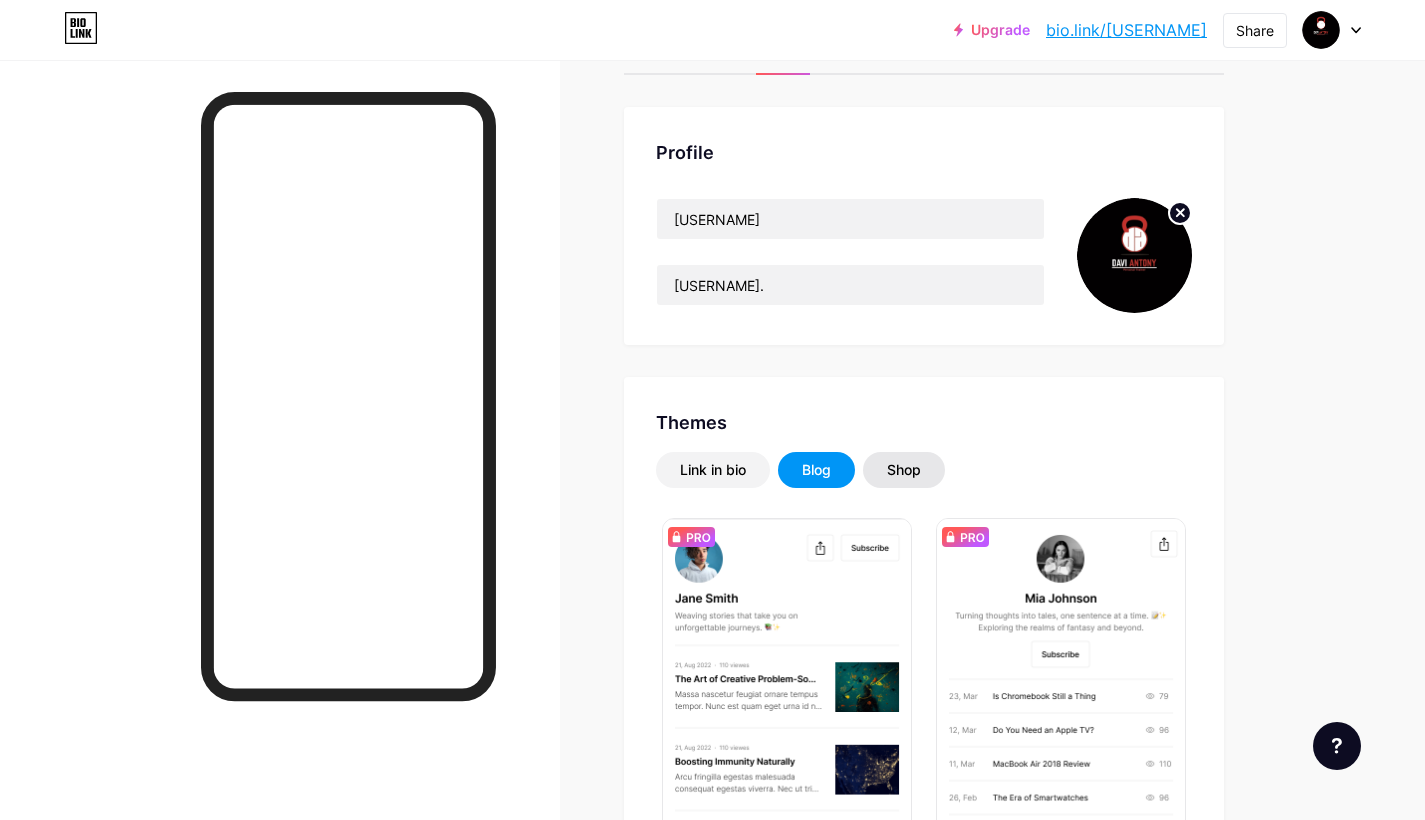 click on "Shop" at bounding box center [904, 470] 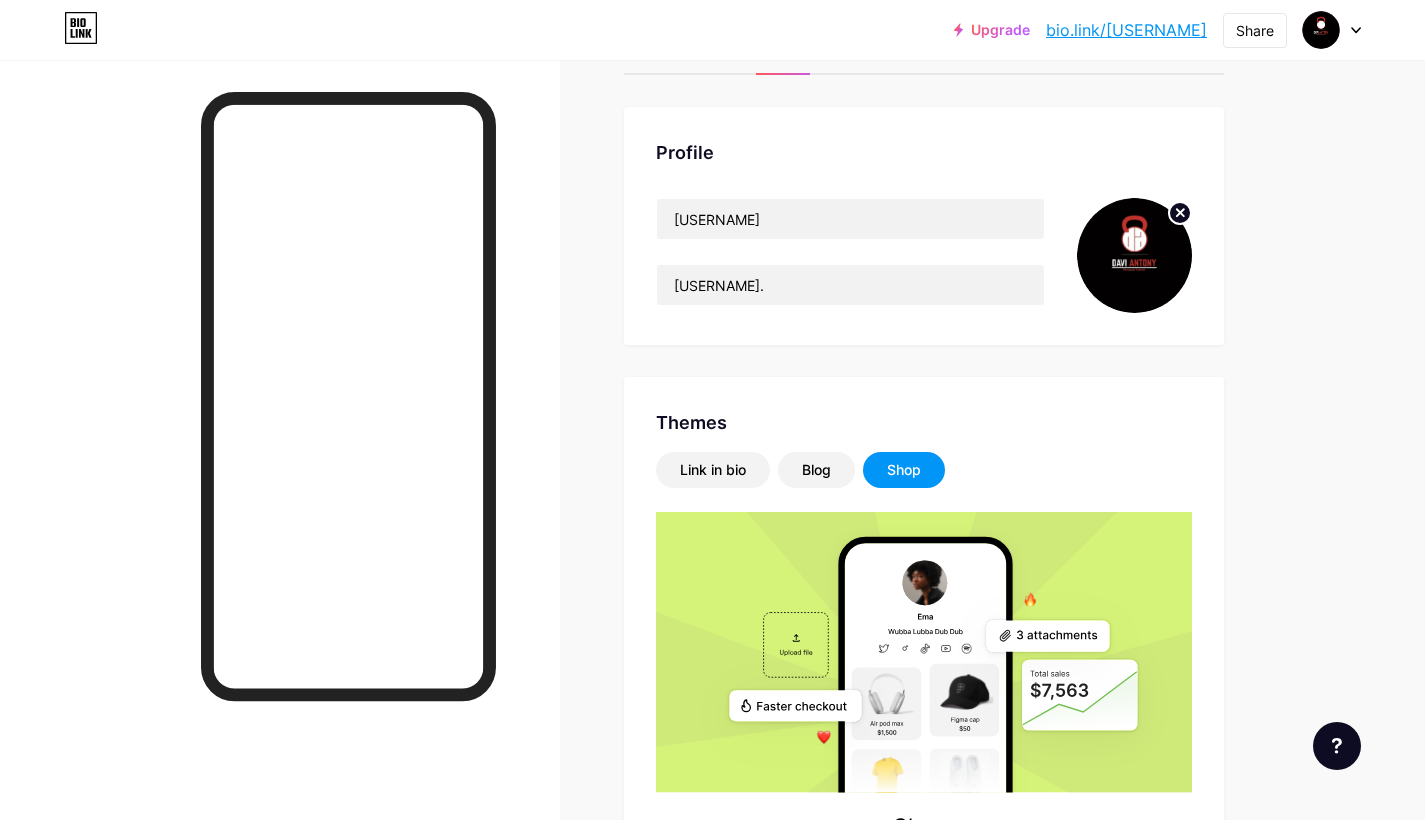 click at bounding box center [1134, 255] 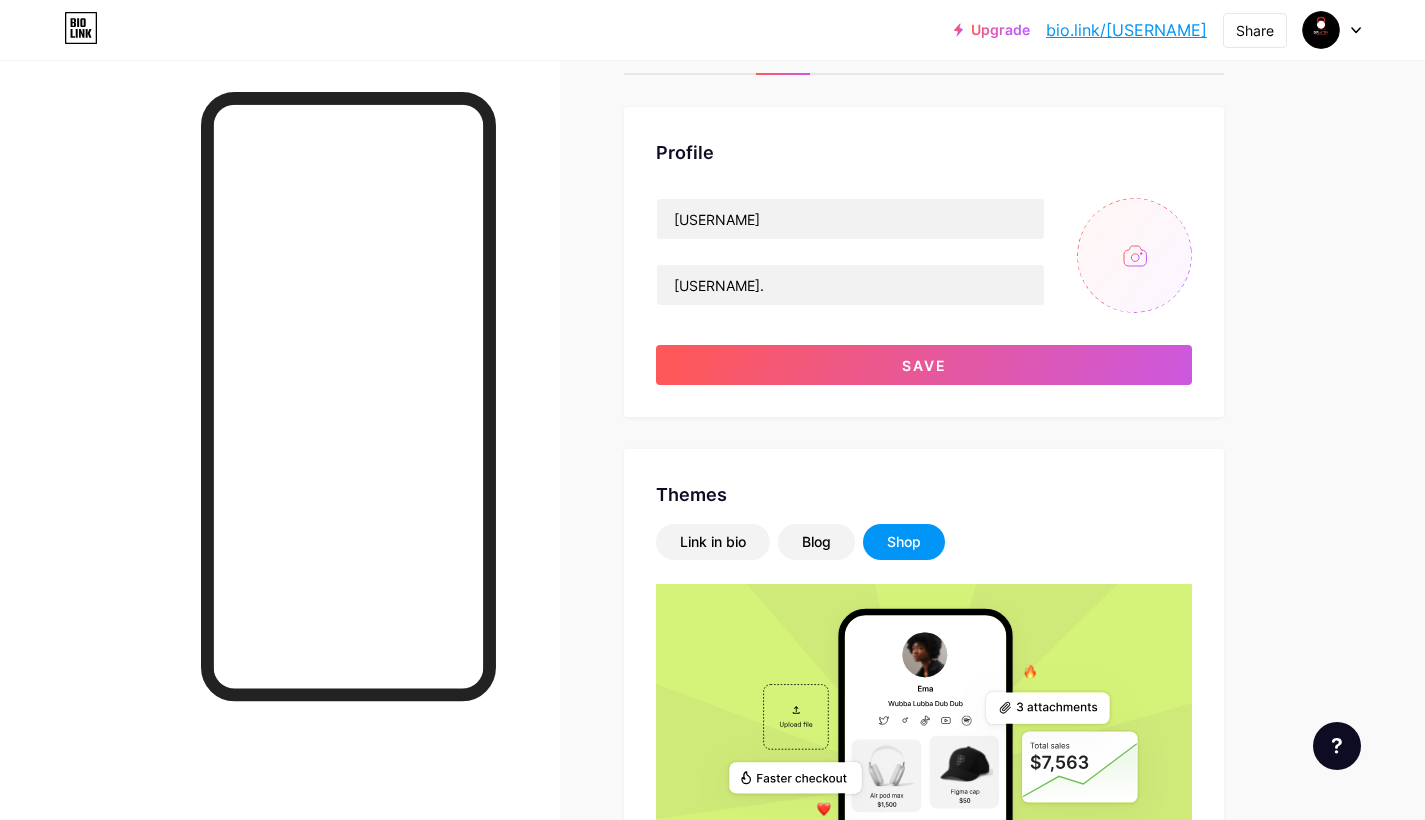 click at bounding box center (1134, 255) 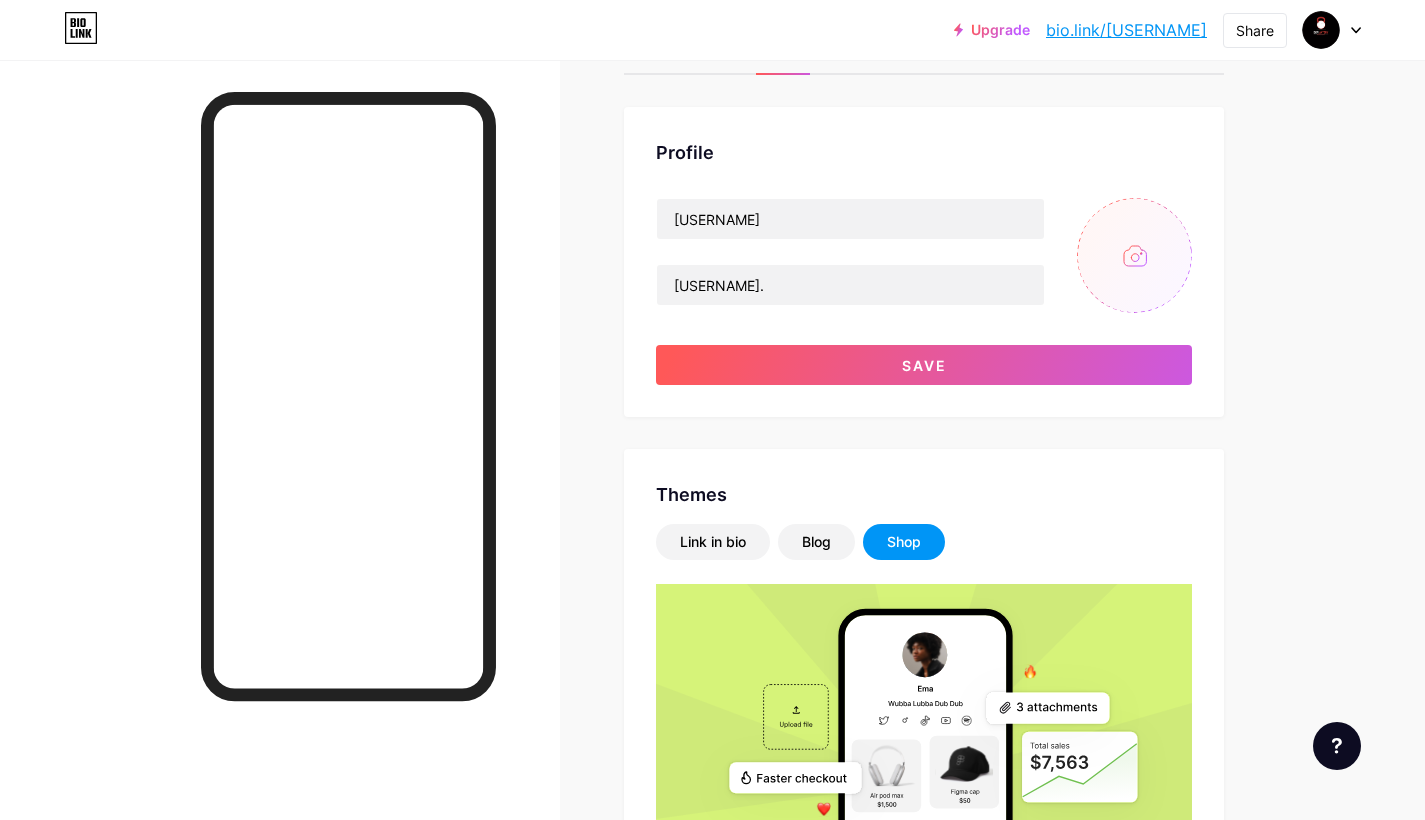 type on "C:\fakepath\[FILENAME].JPG" 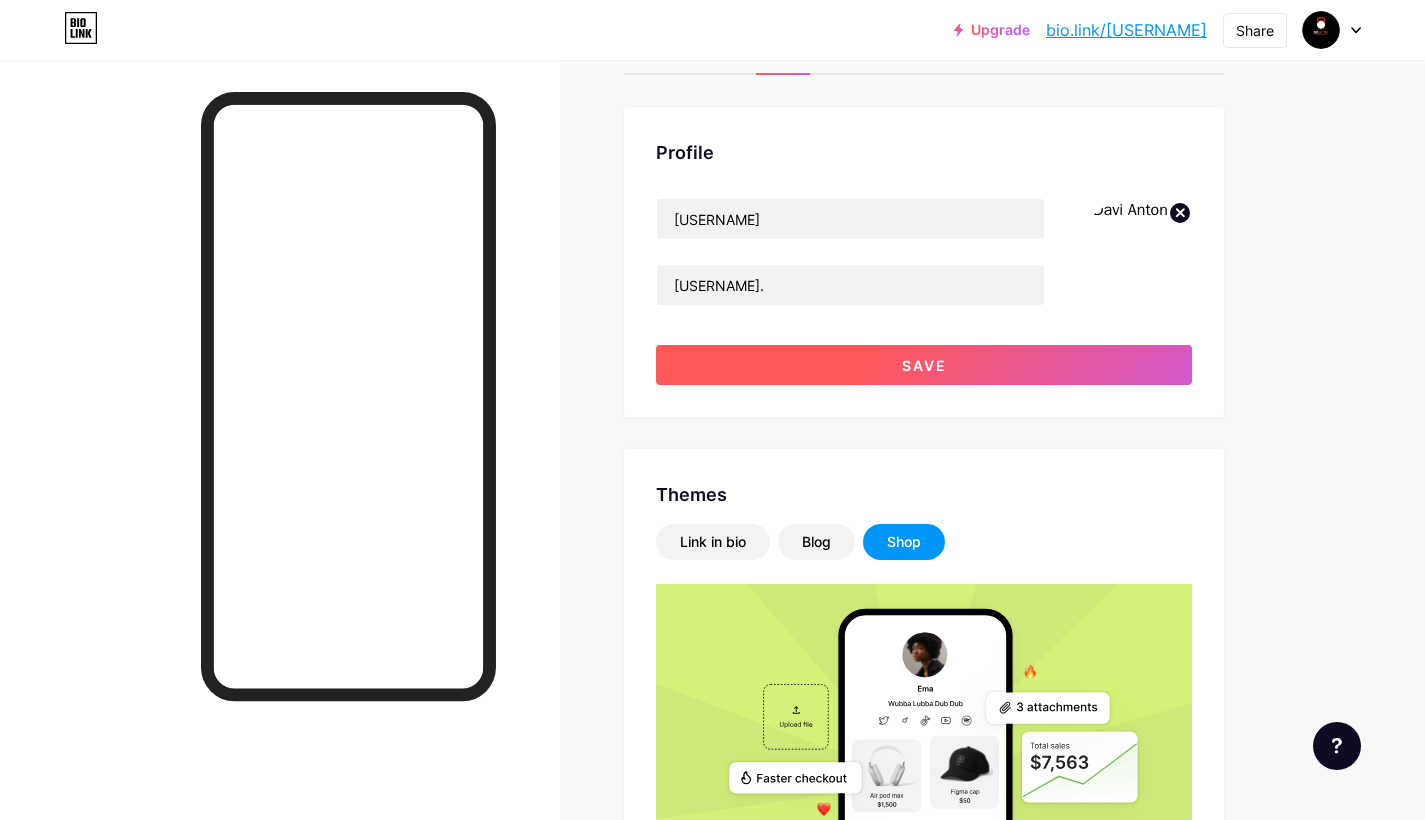click on "Save" at bounding box center [924, 365] 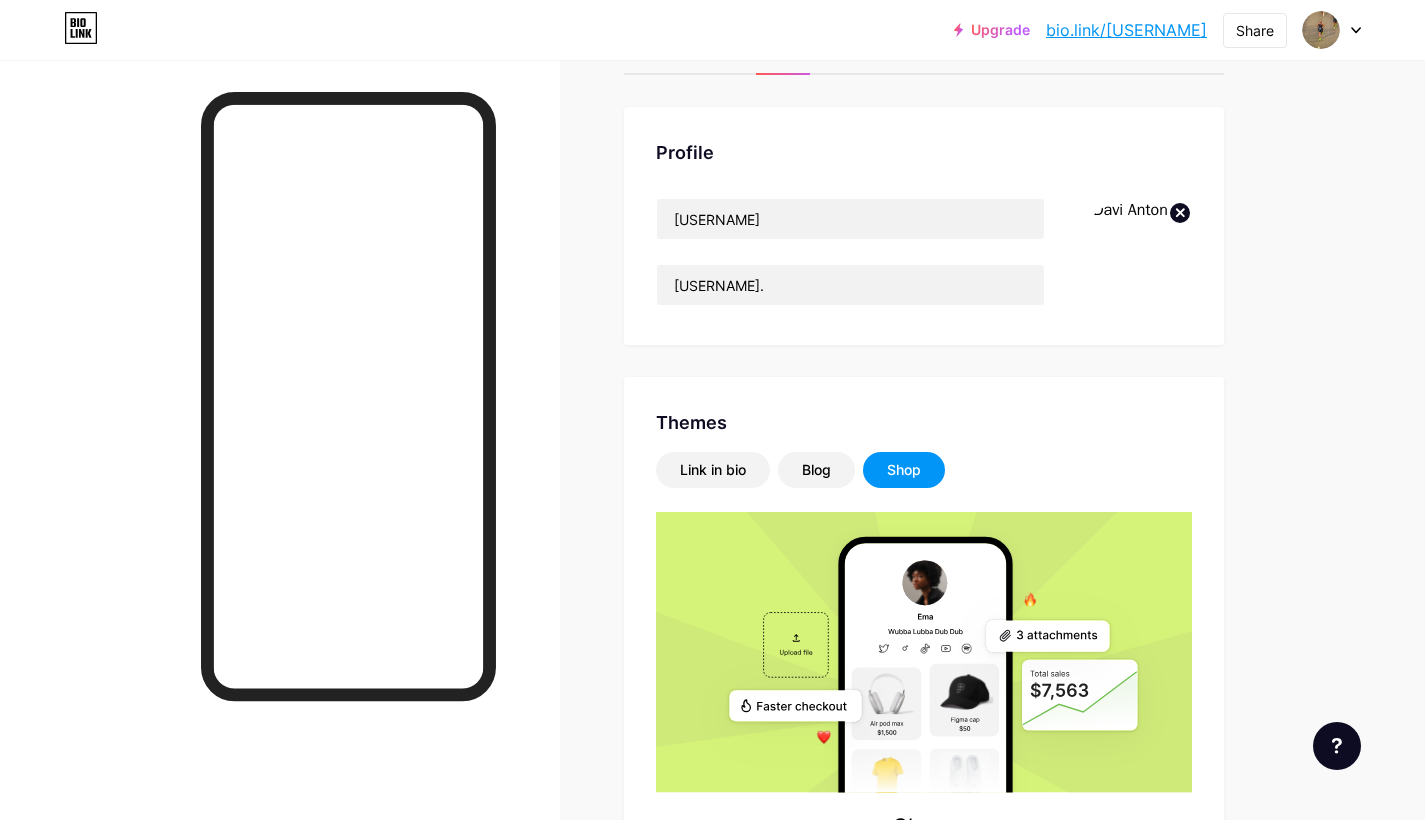 click 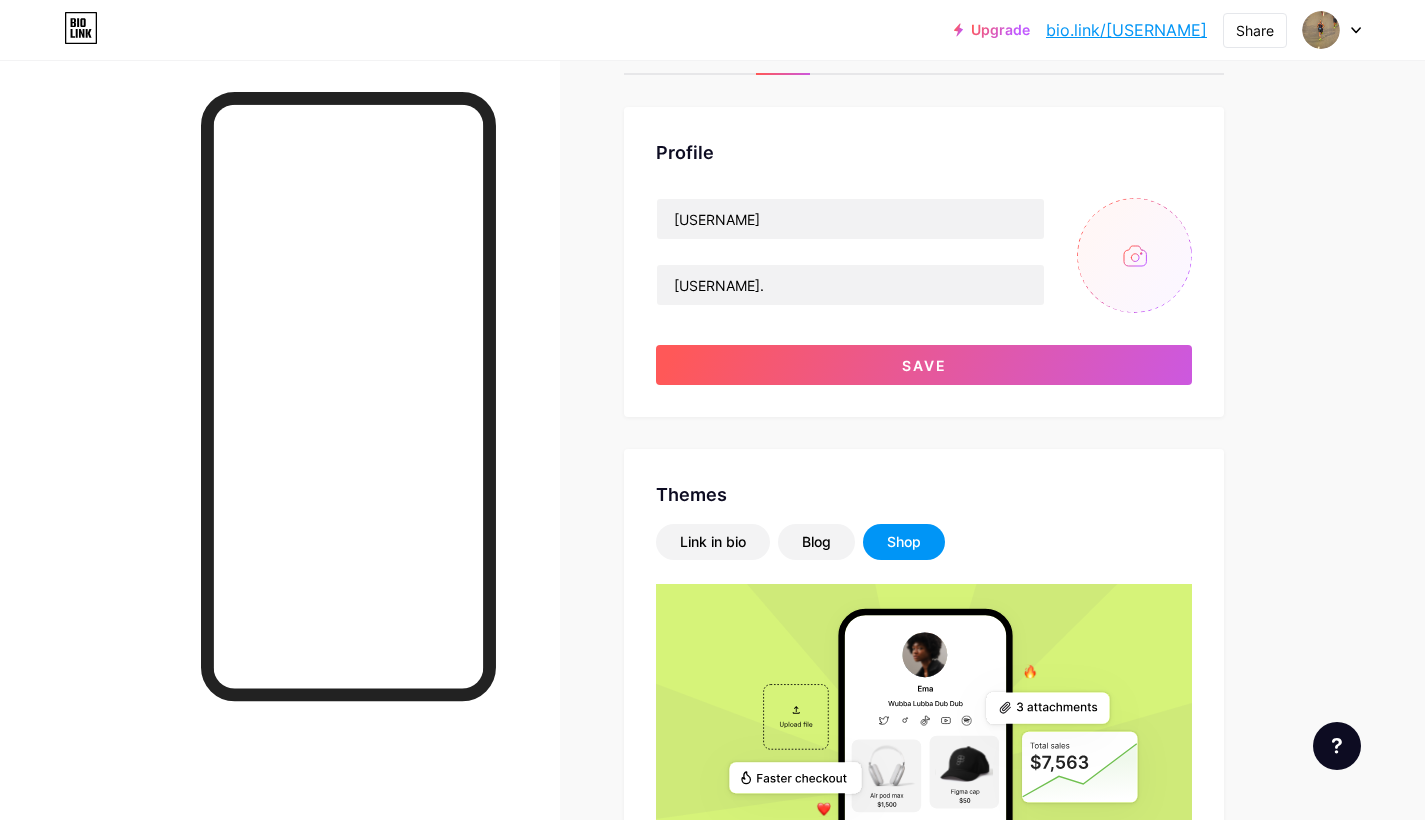 click at bounding box center [1134, 255] 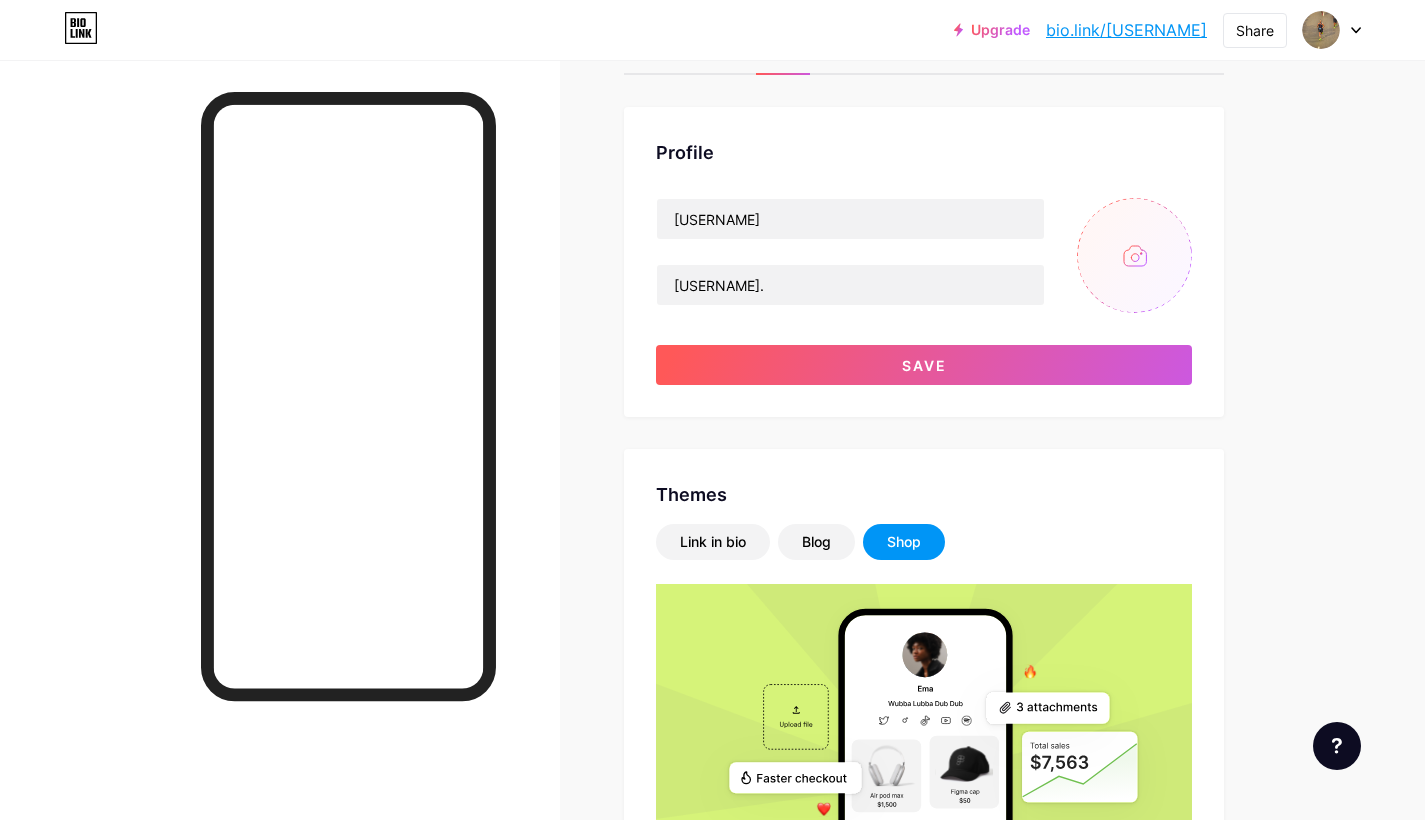 type on "C:\fakepath\[FILENAME].JPG" 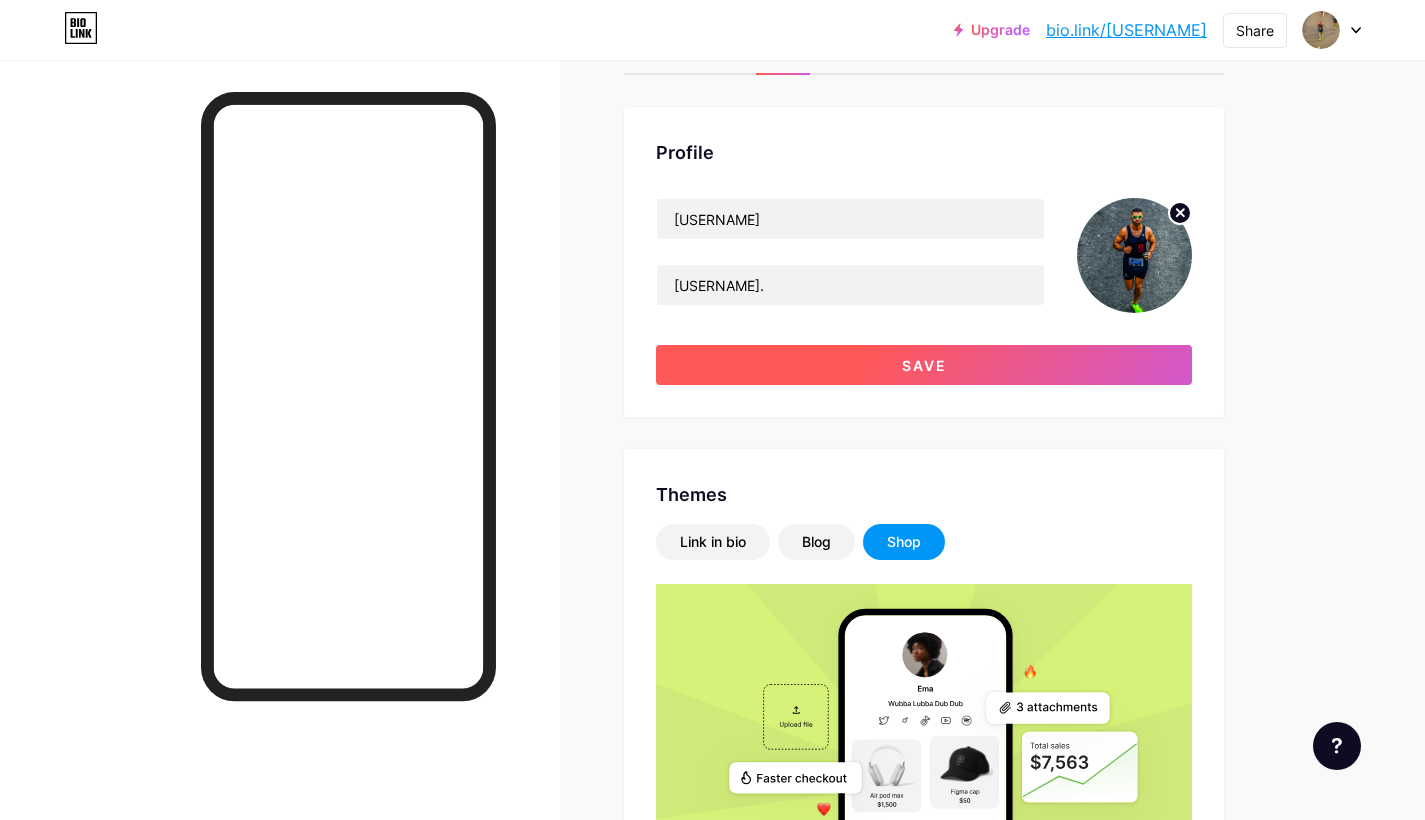 click on "Save" at bounding box center (924, 365) 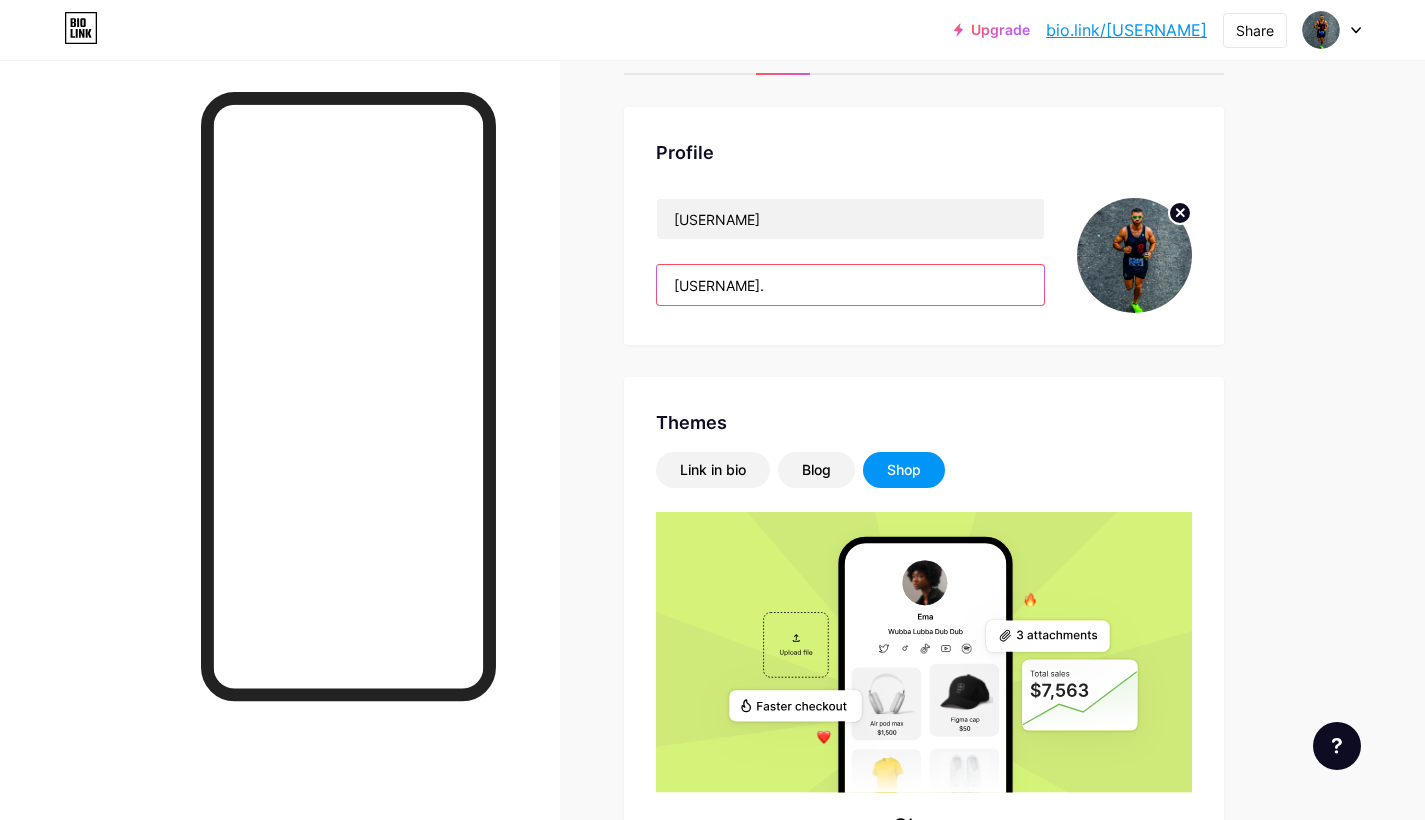 click on "[USERNAME]." at bounding box center (850, 285) 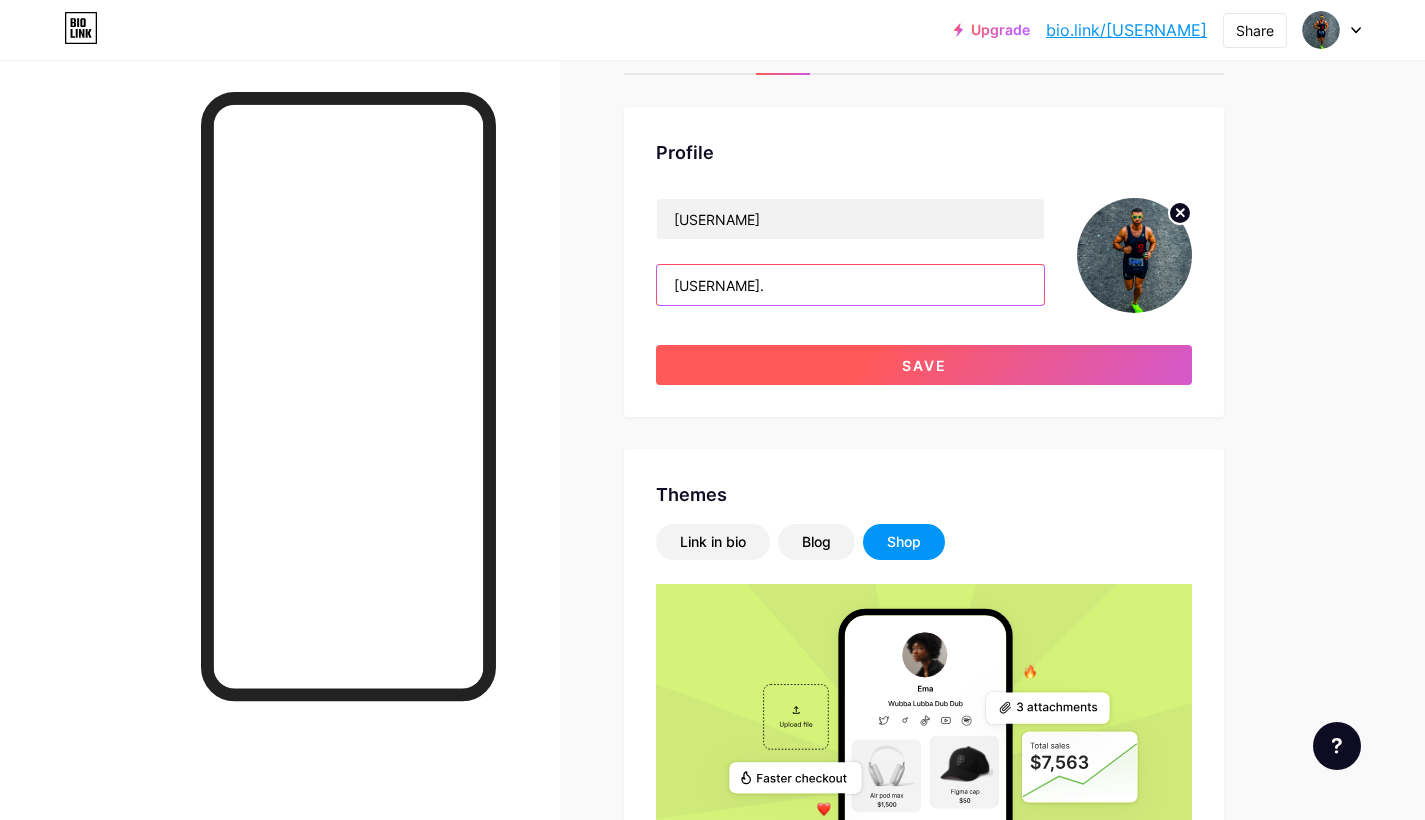 type on "[USERNAME]." 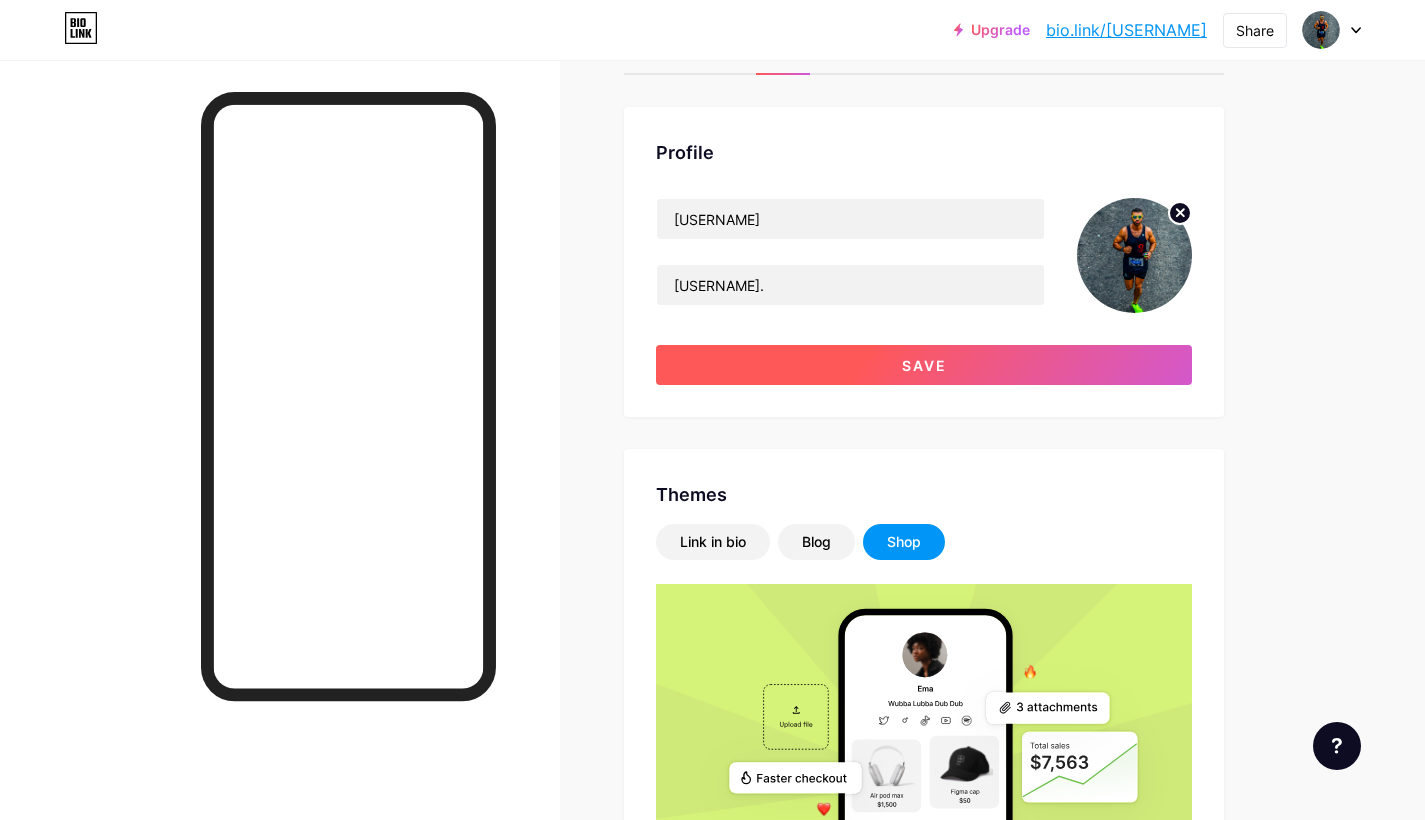 click on "Save" at bounding box center (924, 365) 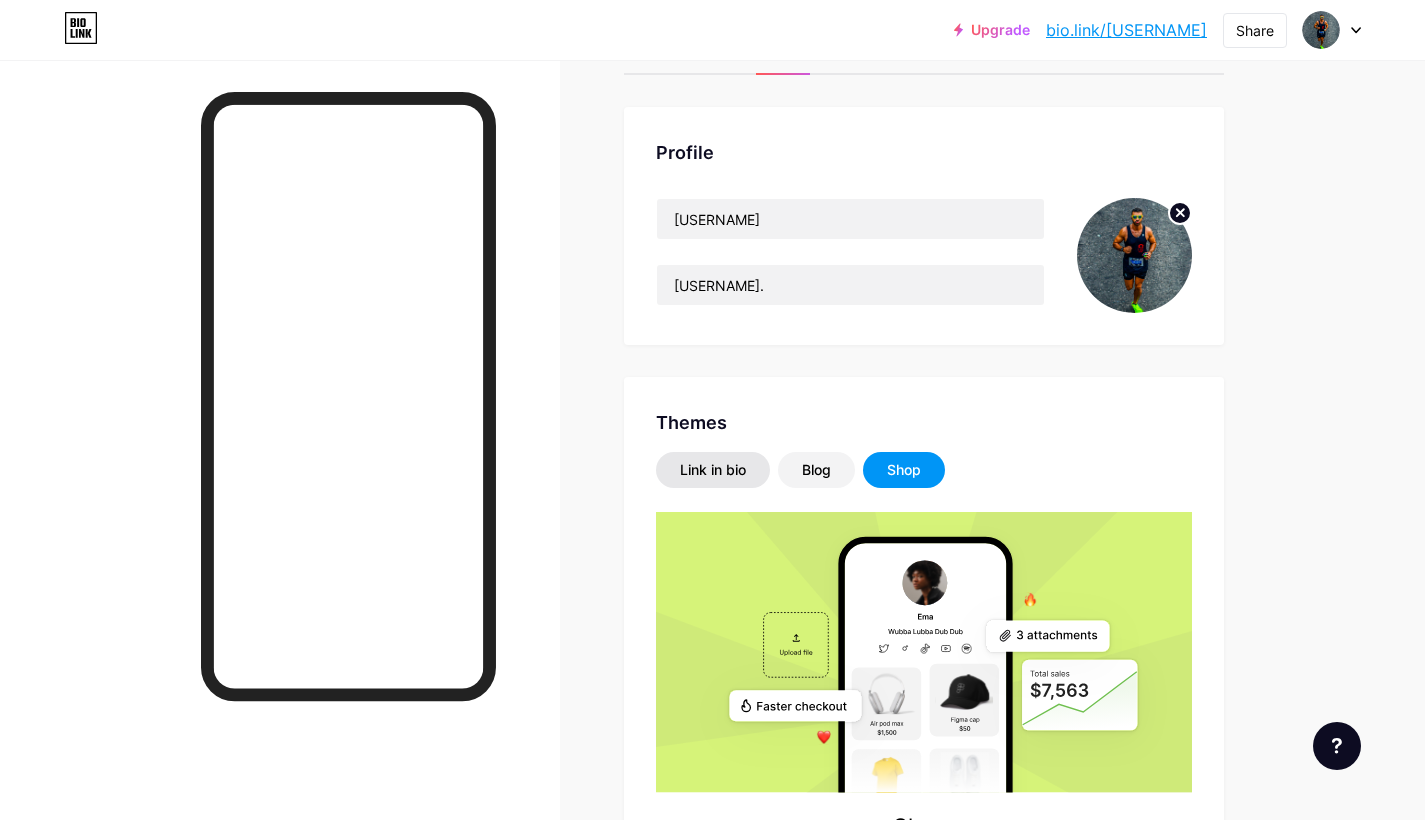 click on "Link in bio" at bounding box center (713, 470) 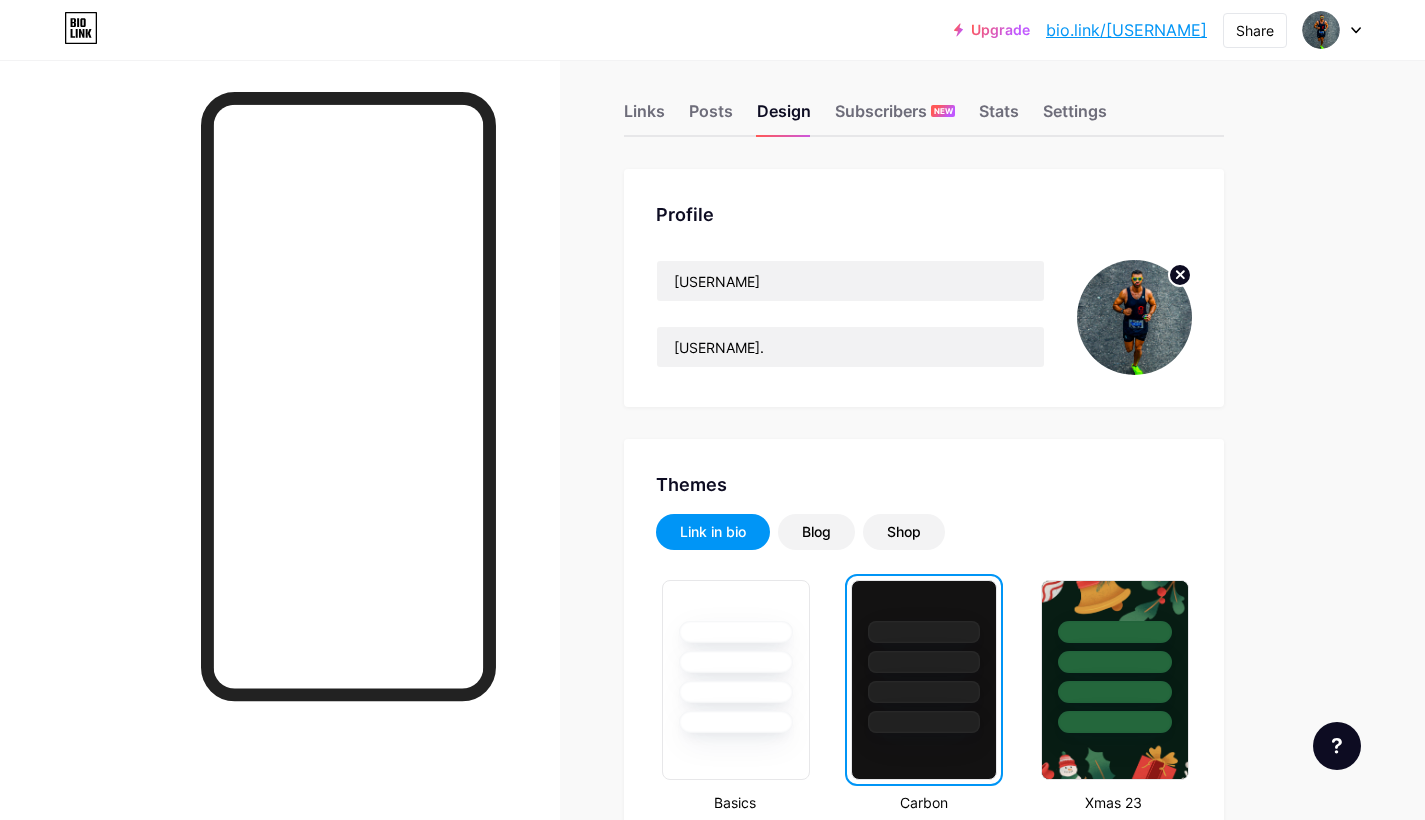 scroll, scrollTop: 0, scrollLeft: 0, axis: both 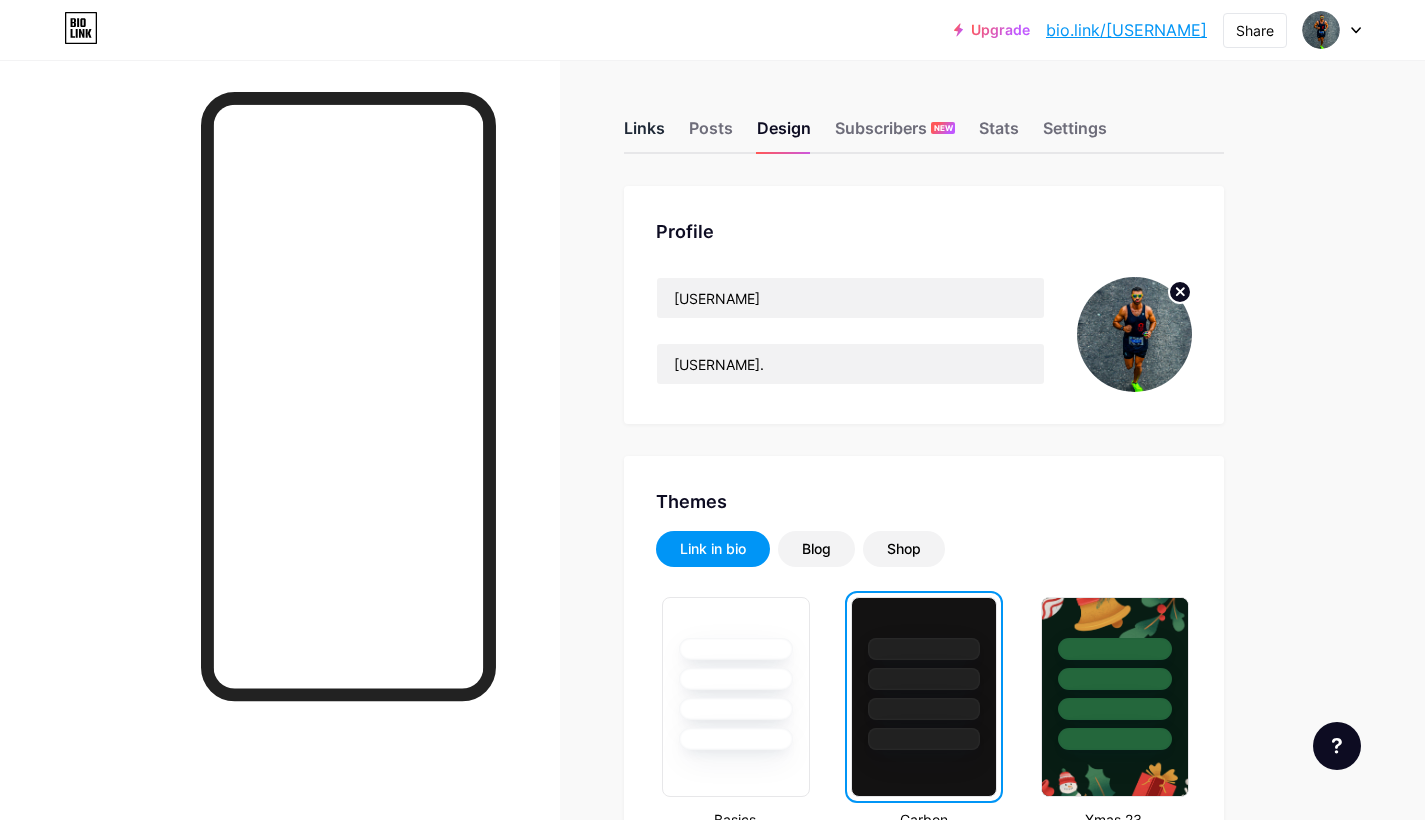 click on "Links" at bounding box center [644, 134] 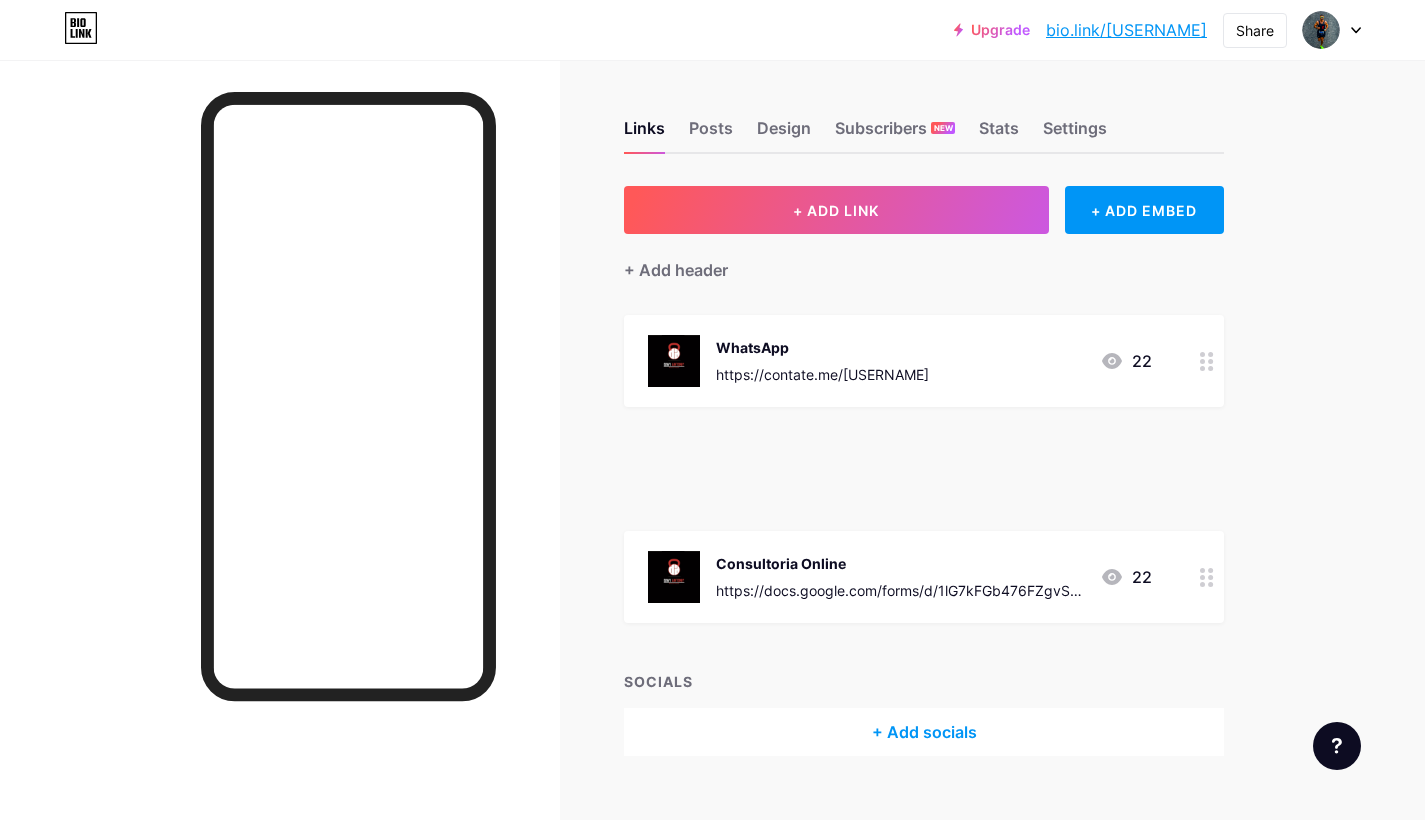 type 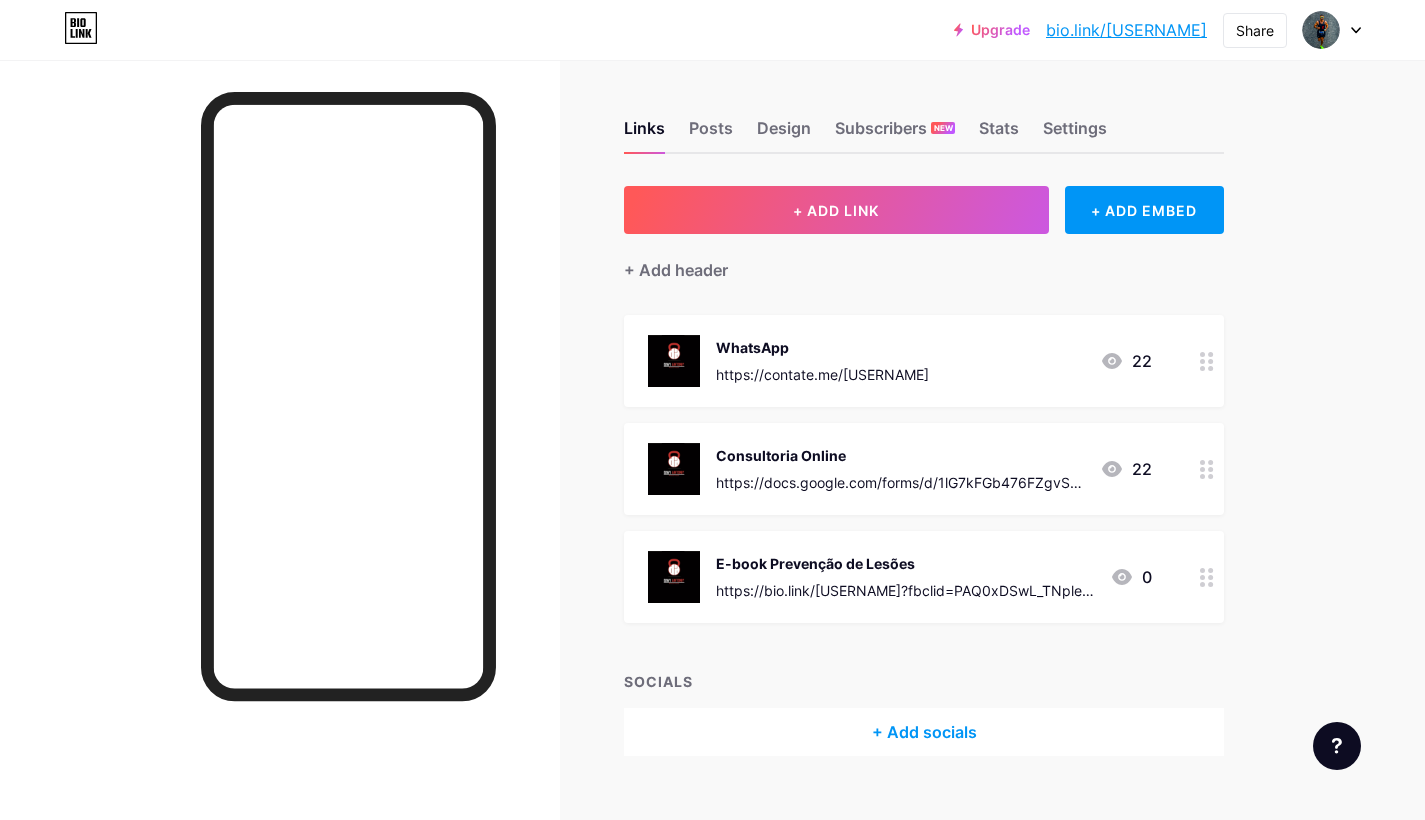 click on "Links
Posts
Design
Subscribers
NEW
Stats
Settings       + ADD LINK     + ADD EMBED
+ Add header
WhatsApp
https://contate.me/[USERNAME]
22
Consultoria Online
https://docs.google.com/forms/d/1lG7kFGb476FZgvSUiqNOSeRBJB466drrbyRdyA8Q74A/edit
22
E-book Prevenção de Lesões
https://bio.link/[USERNAME]?fbclid=PAQ0xDSwL_TNpleHRuA2FlbQIxMQABpyYywCnYEQe2qCC94T15VnPAxuhvRL-_99WFuOEMZJomlDviog3i5yr19lTL_aem_W2LRuWxw6W0jM2sBjs_w-g
0
SOCIALS     + Add socials                       Feature requests             Help center         Contact support" at bounding box center [654, 458] 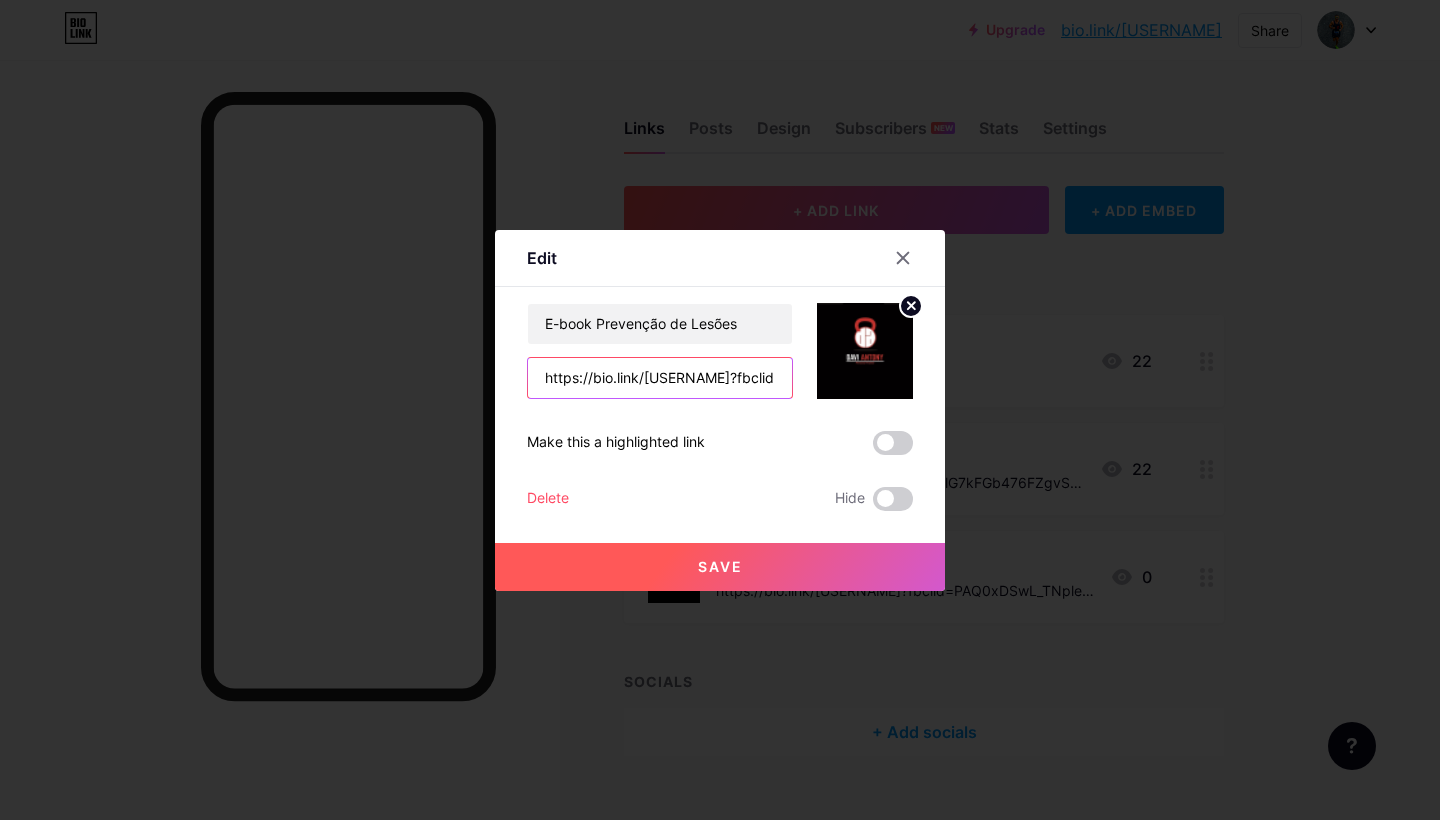 click on "https://bio.link/[USERNAME]?fbclid=PAQ0xDSwL_TNpleHRuA2FlbQIxMQABpyYywCnYEQe2qCC94T15VnPAxuhvRL-_99WFuOEMZJomlDviog3i5yr19lTL_aem_W2LRuWxw6W0jM2sBjs_w-g" at bounding box center [660, 378] 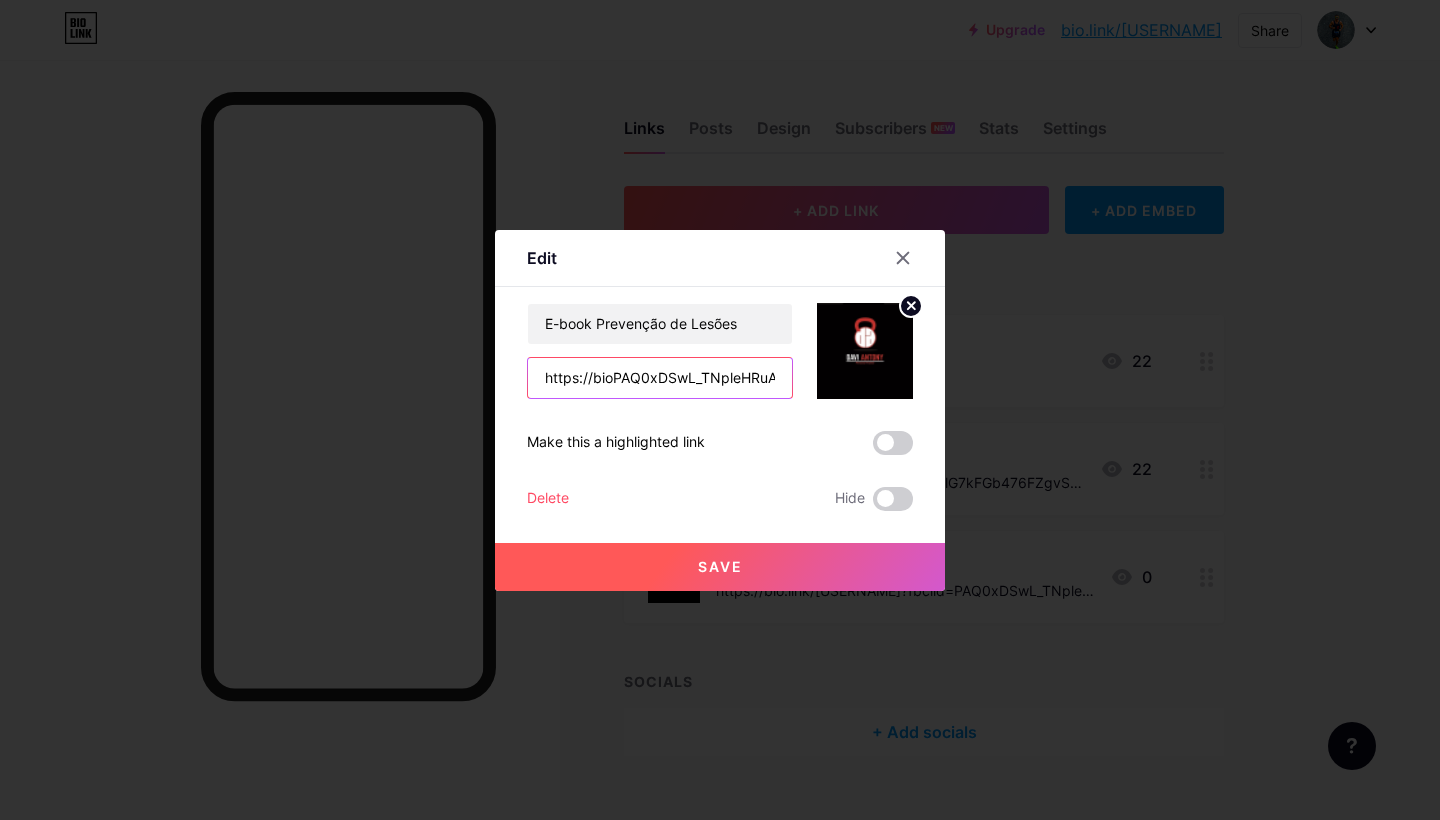 drag, startPoint x: 725, startPoint y: 375, endPoint x: 558, endPoint y: 382, distance: 167.14664 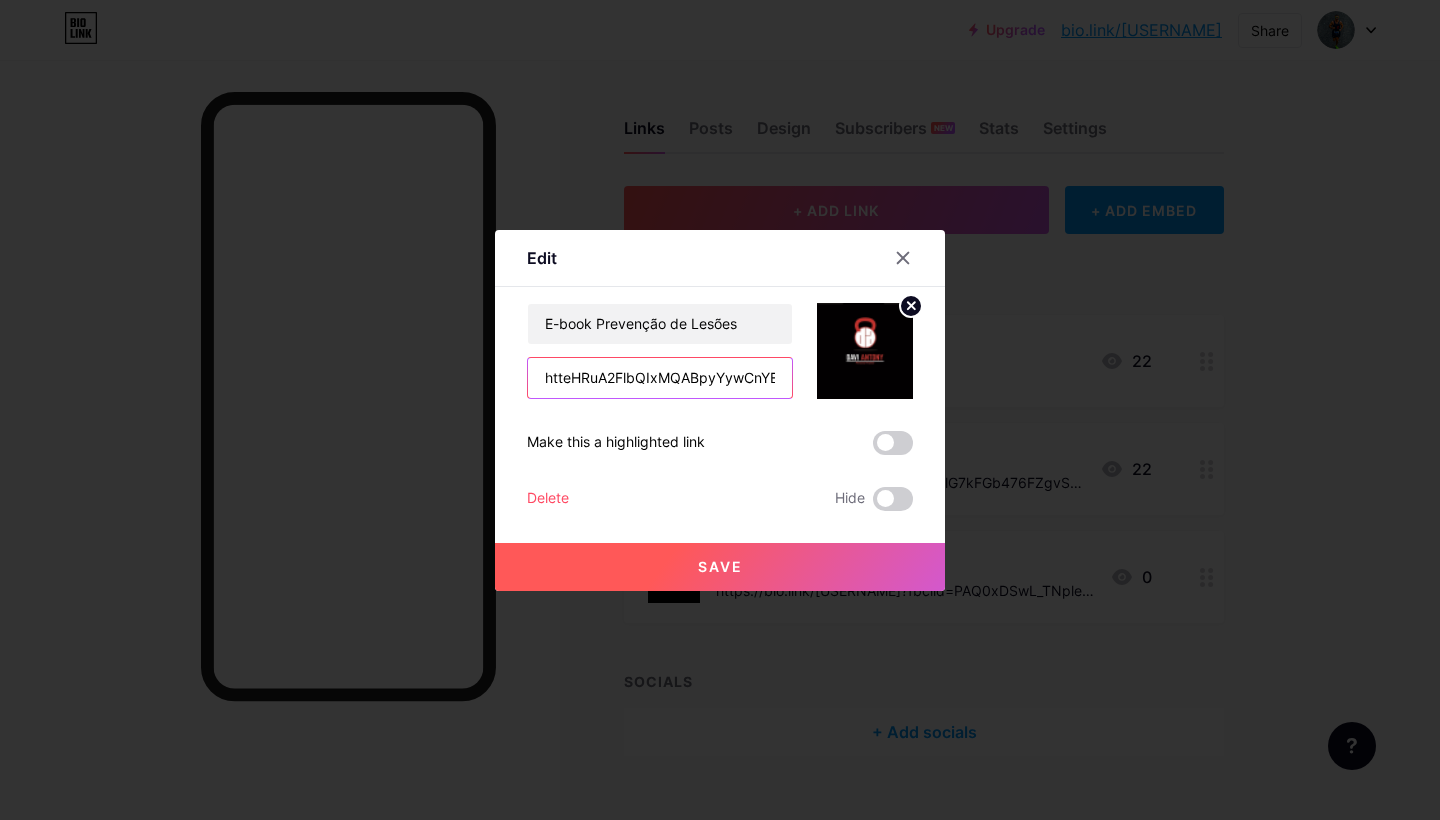 drag, startPoint x: 712, startPoint y: 382, endPoint x: 554, endPoint y: 384, distance: 158.01266 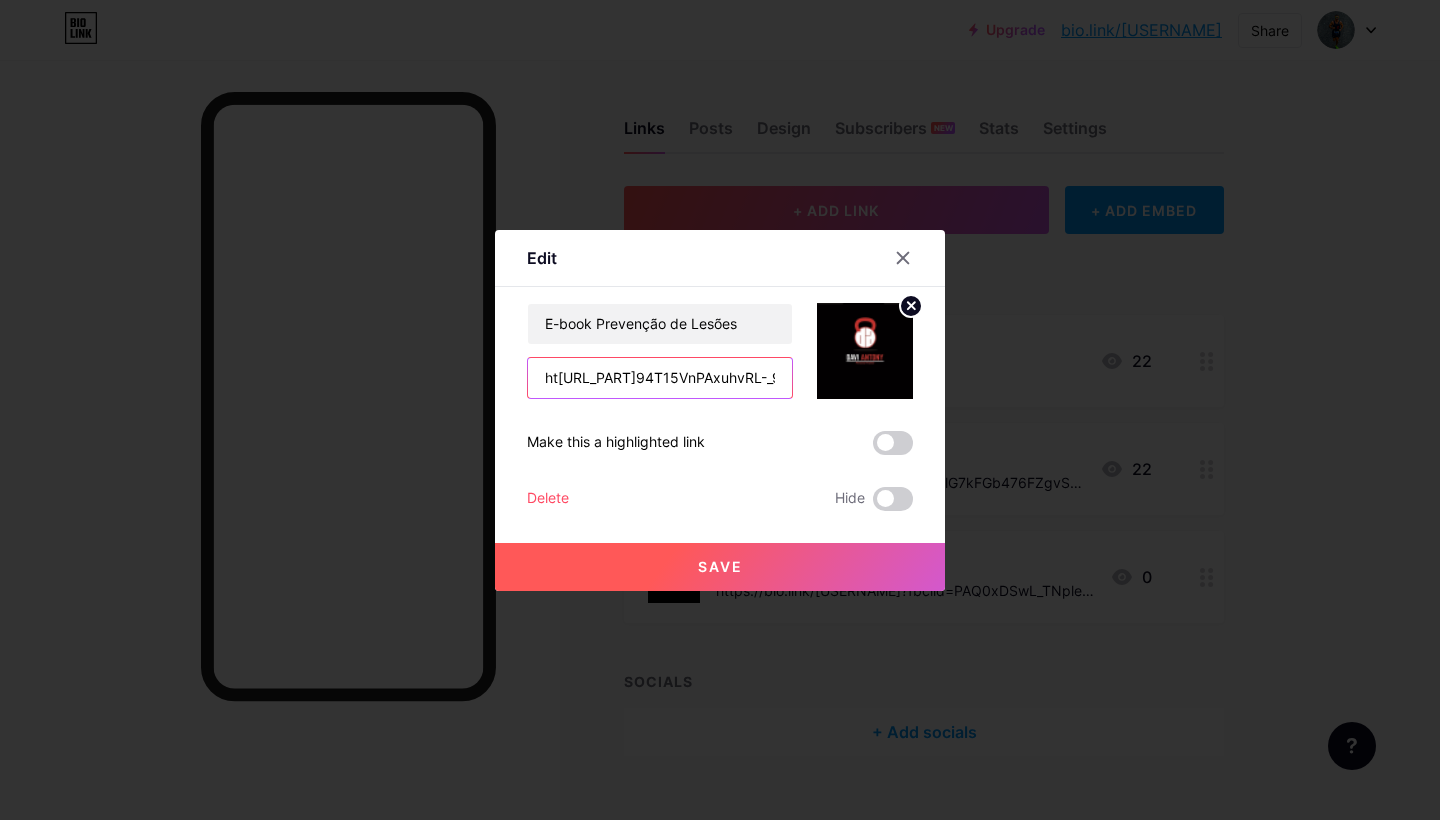 drag, startPoint x: 699, startPoint y: 380, endPoint x: 572, endPoint y: 380, distance: 127 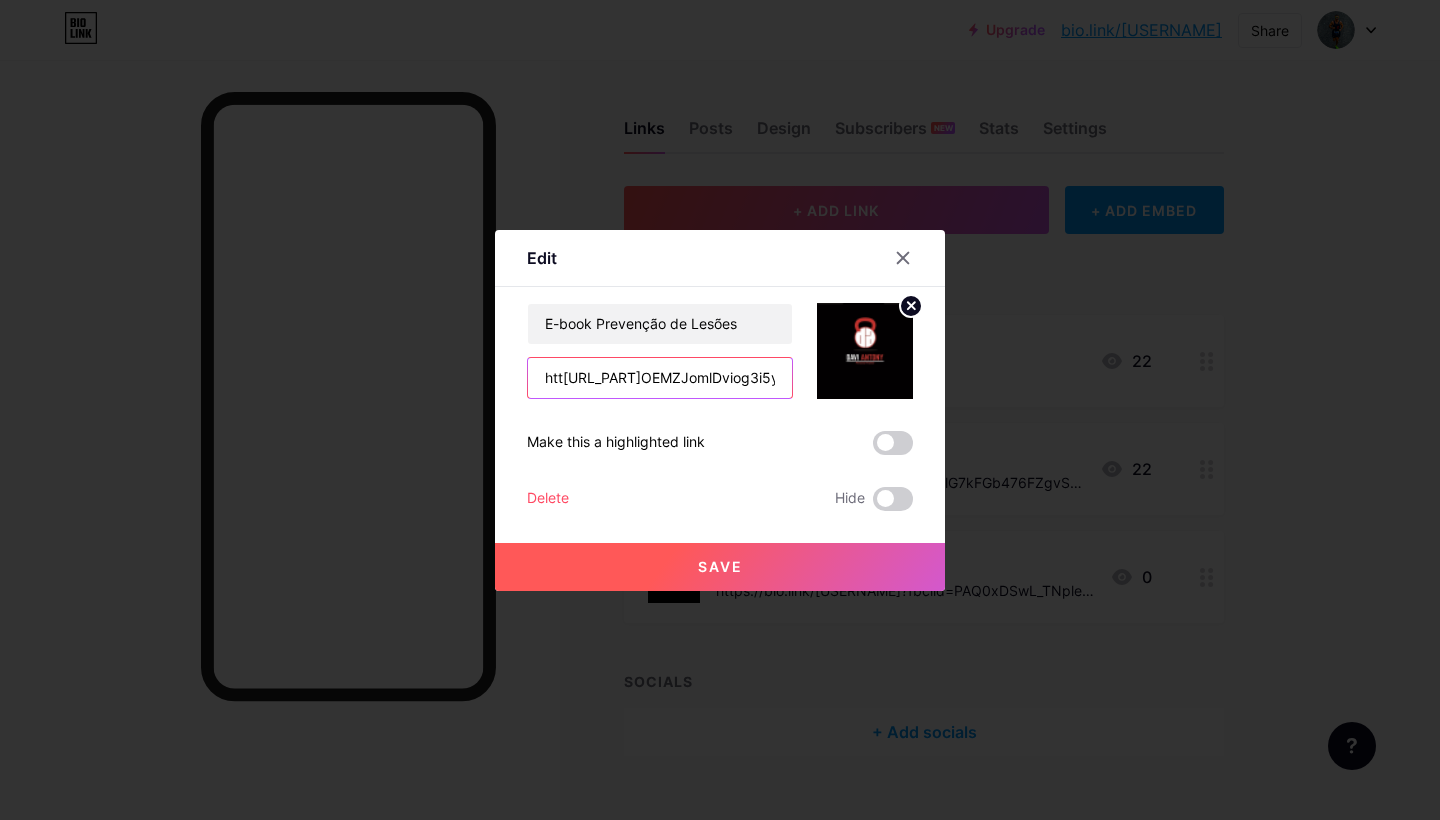 drag, startPoint x: 717, startPoint y: 379, endPoint x: 572, endPoint y: 379, distance: 145 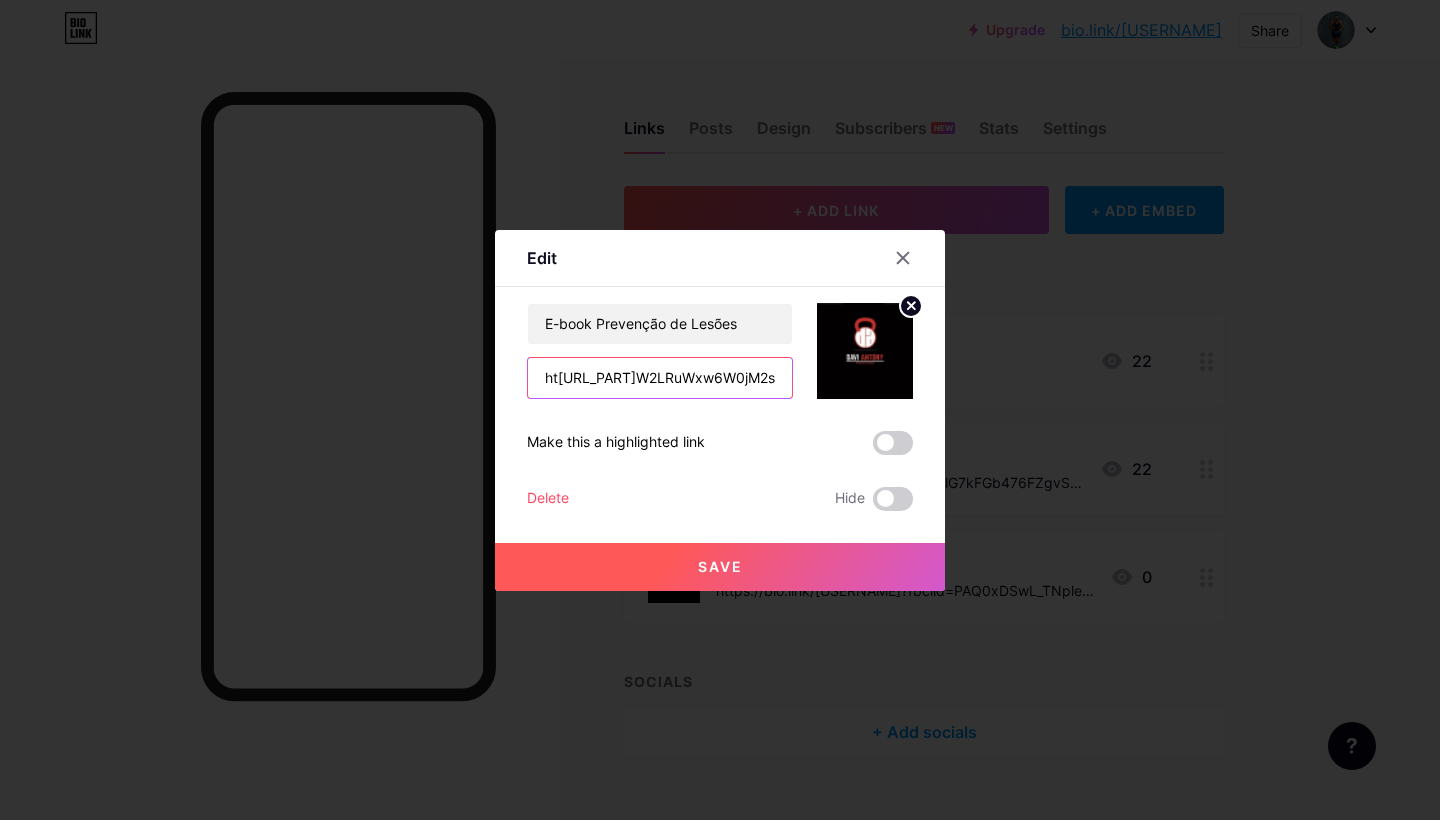 drag, startPoint x: 745, startPoint y: 381, endPoint x: 534, endPoint y: 381, distance: 211 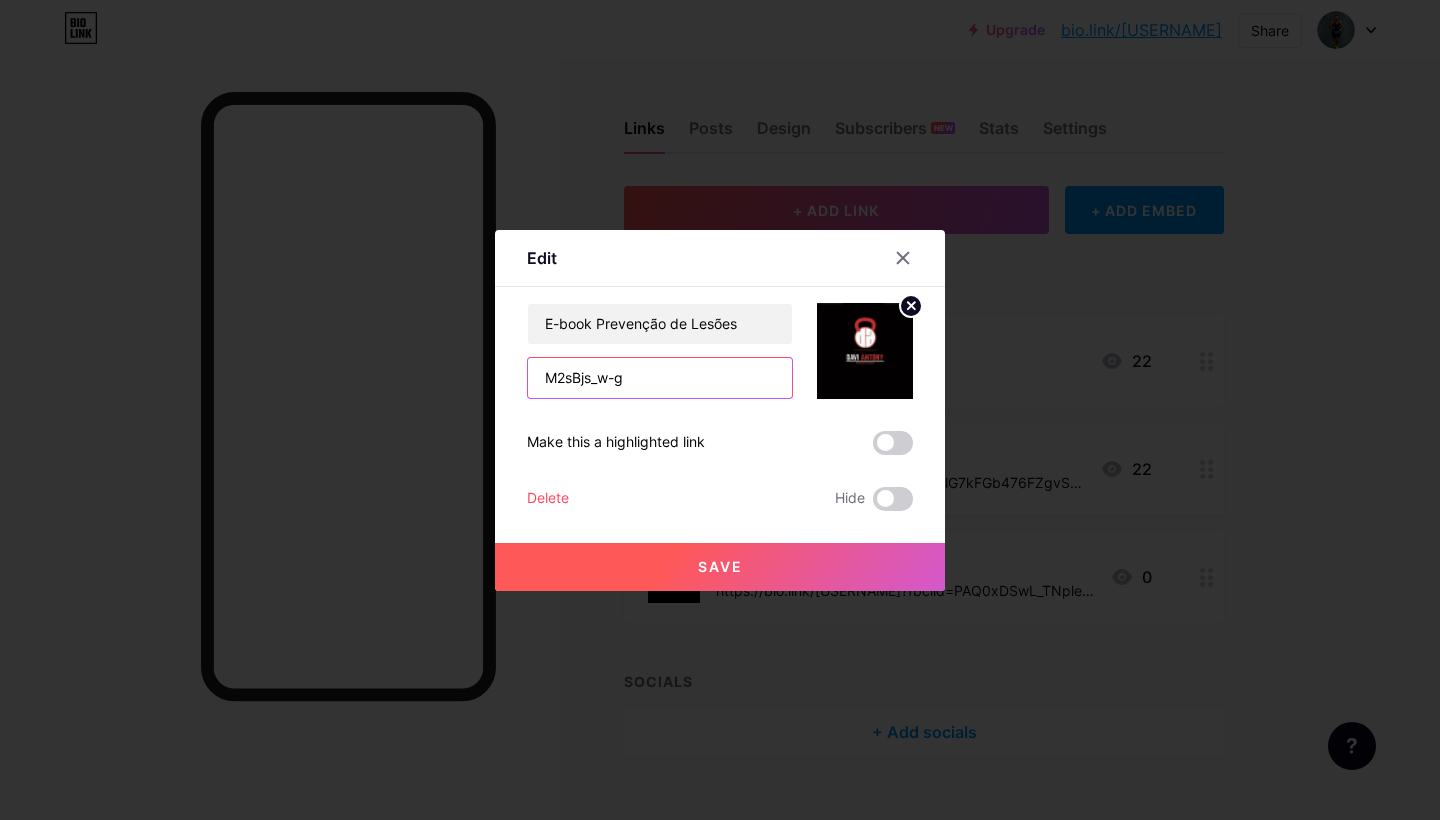 drag, startPoint x: 707, startPoint y: 370, endPoint x: 481, endPoint y: 372, distance: 226.00885 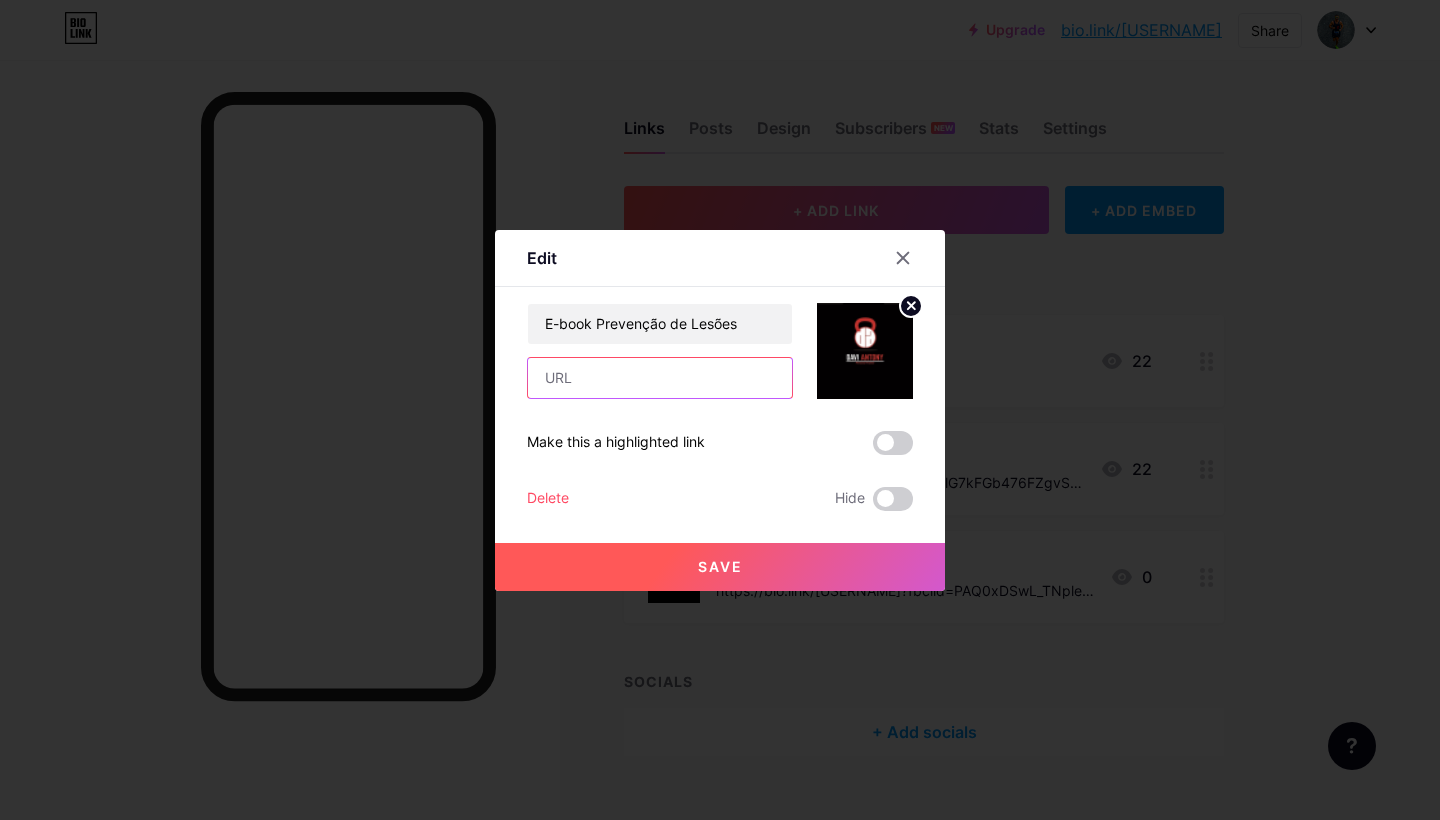paste on "https://go.hotmart.com/[ID]" 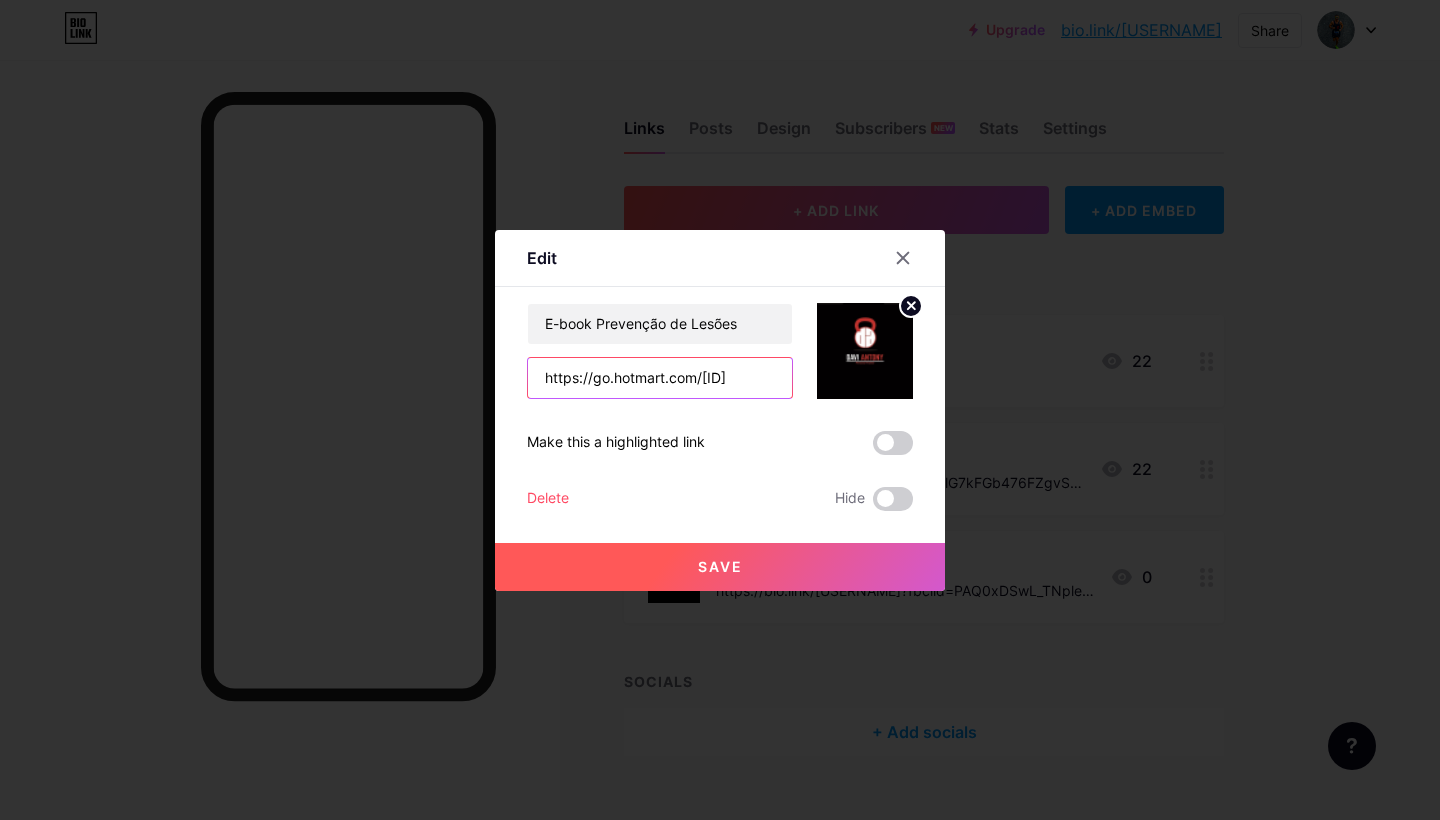 type on "https://go.hotmart.com/[ID]" 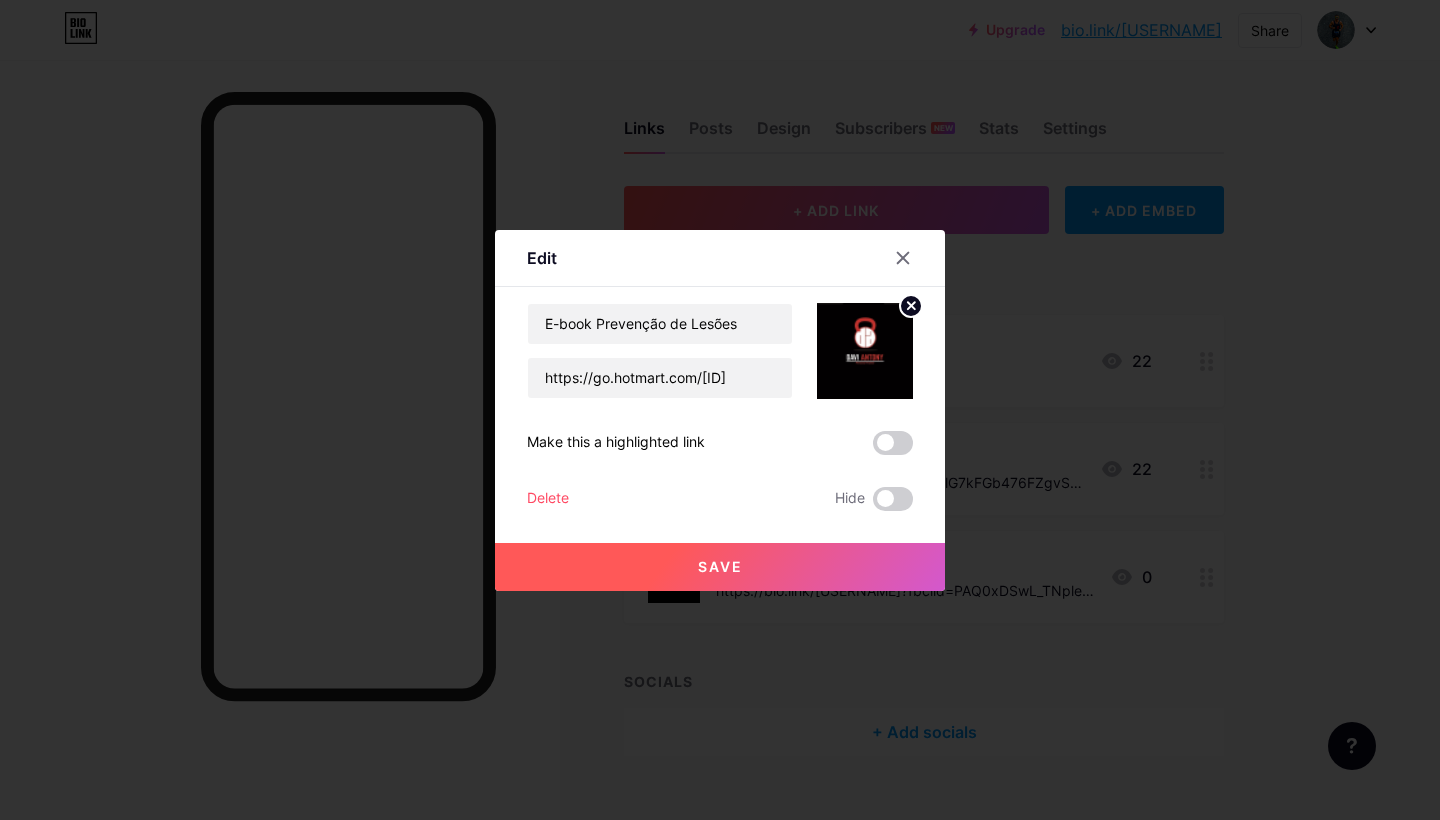 click on "Save" at bounding box center (720, 567) 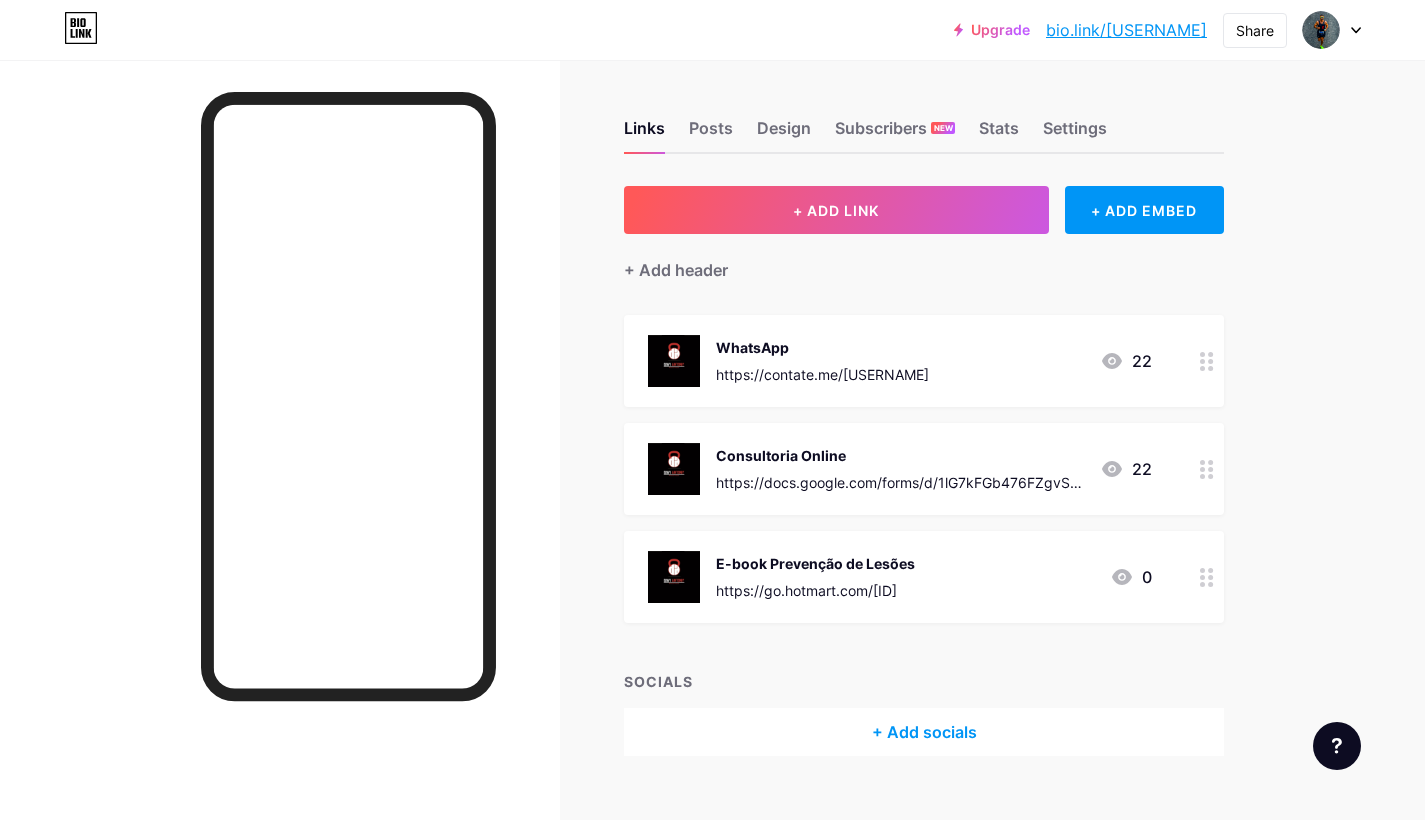click 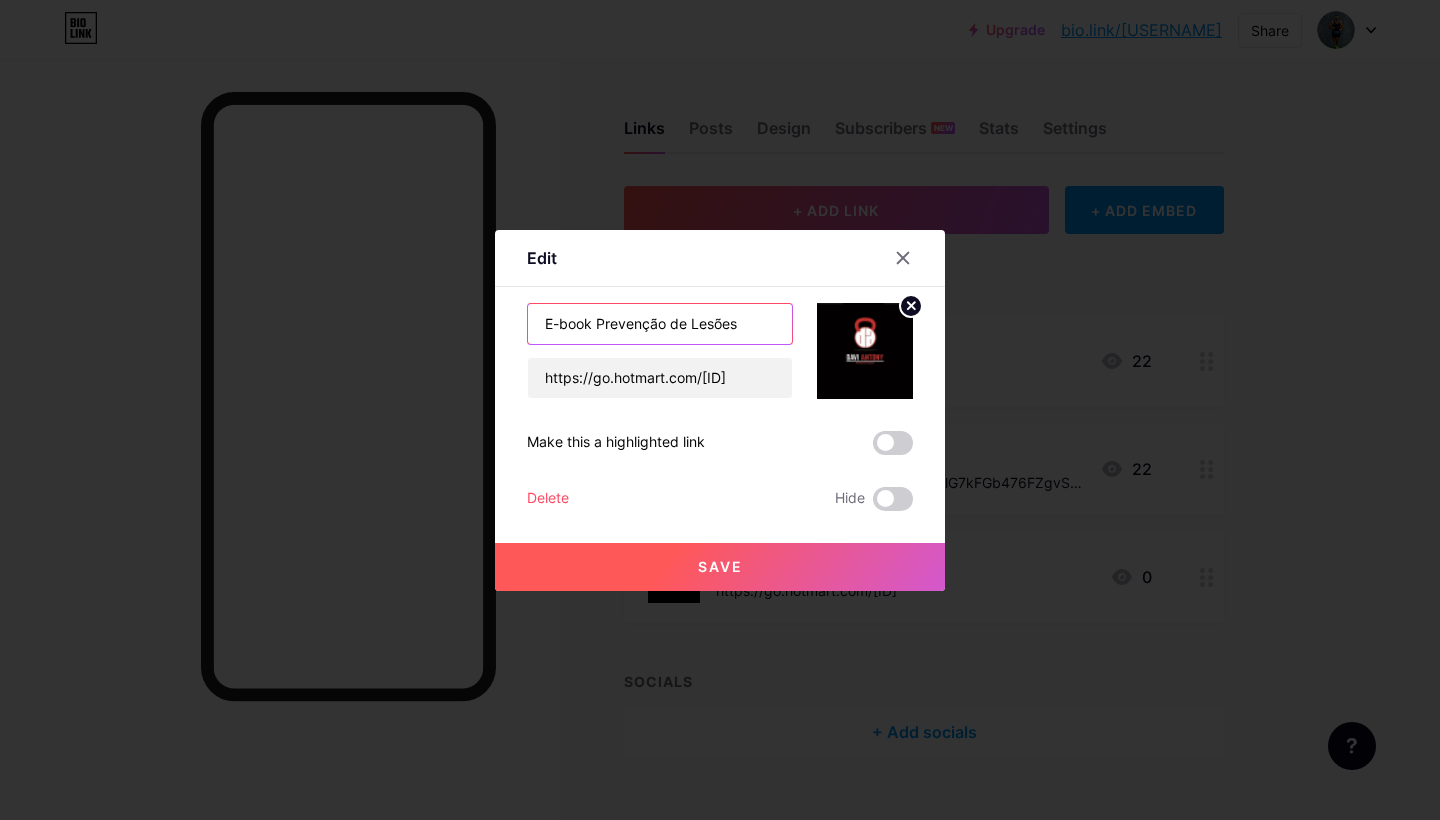 click on "E-book Prevenção de Lesões" at bounding box center [660, 324] 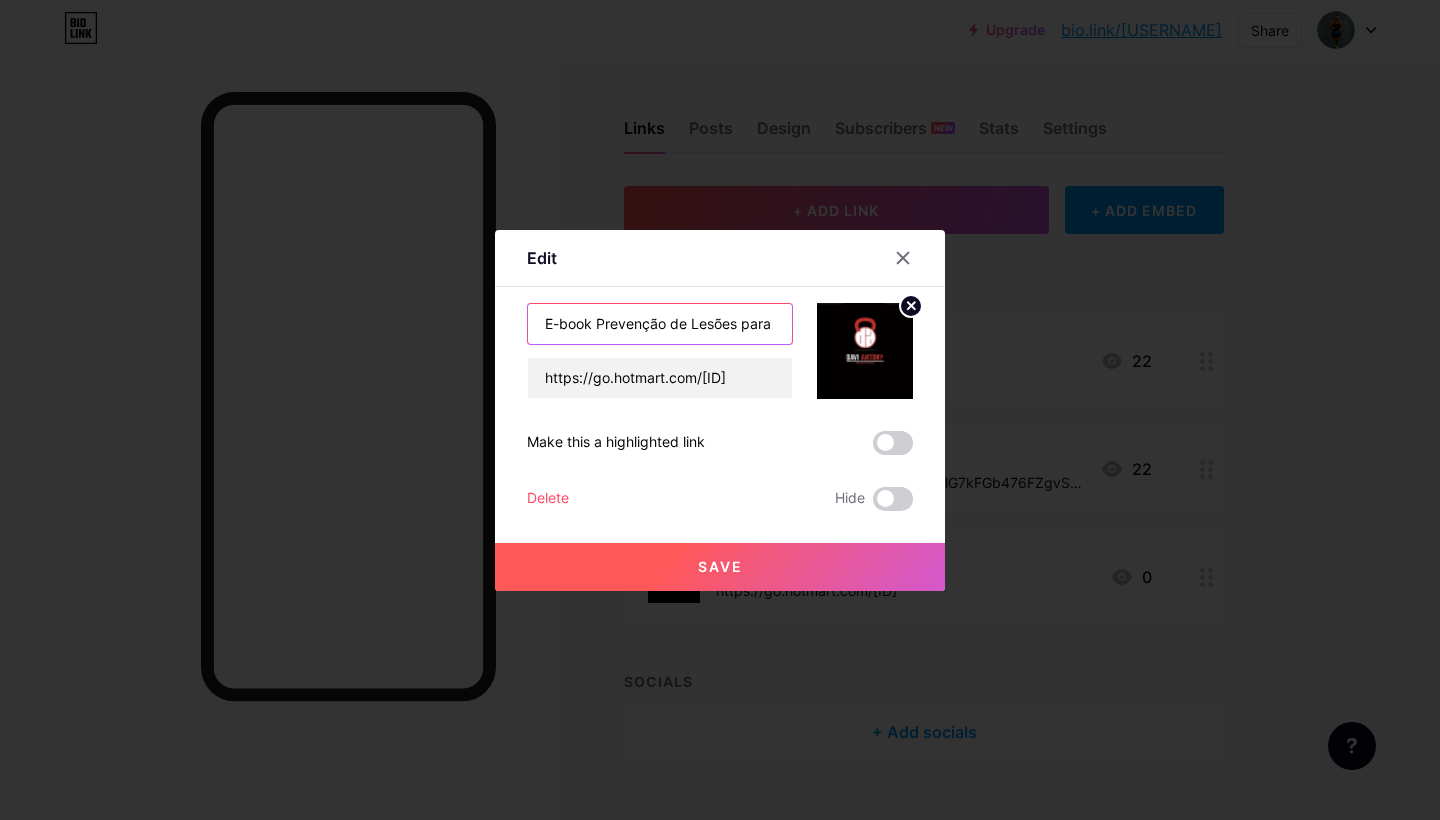 type on "E-book Prevenção de Lesões para Corredores" 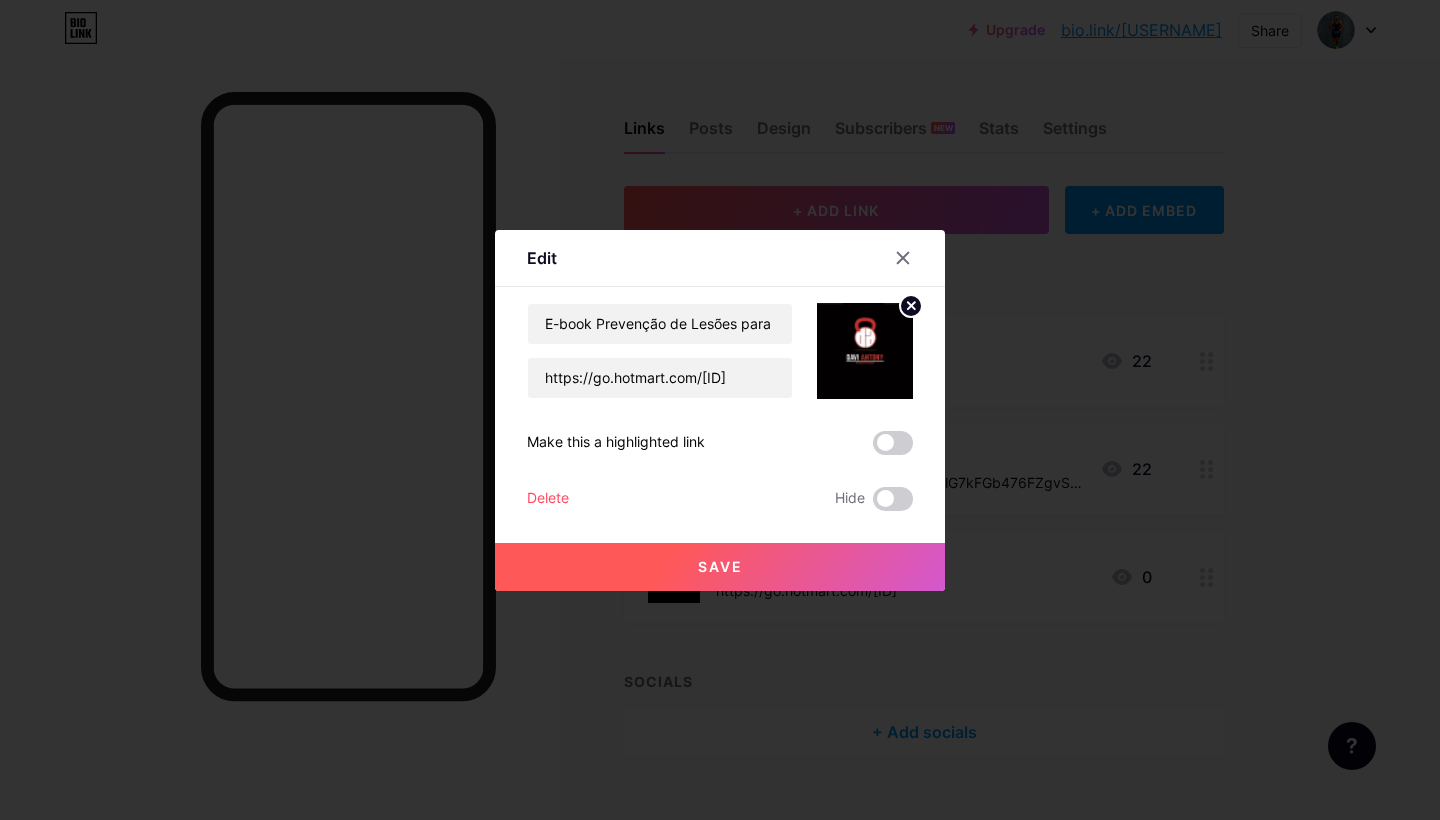 click on "Save" at bounding box center [720, 567] 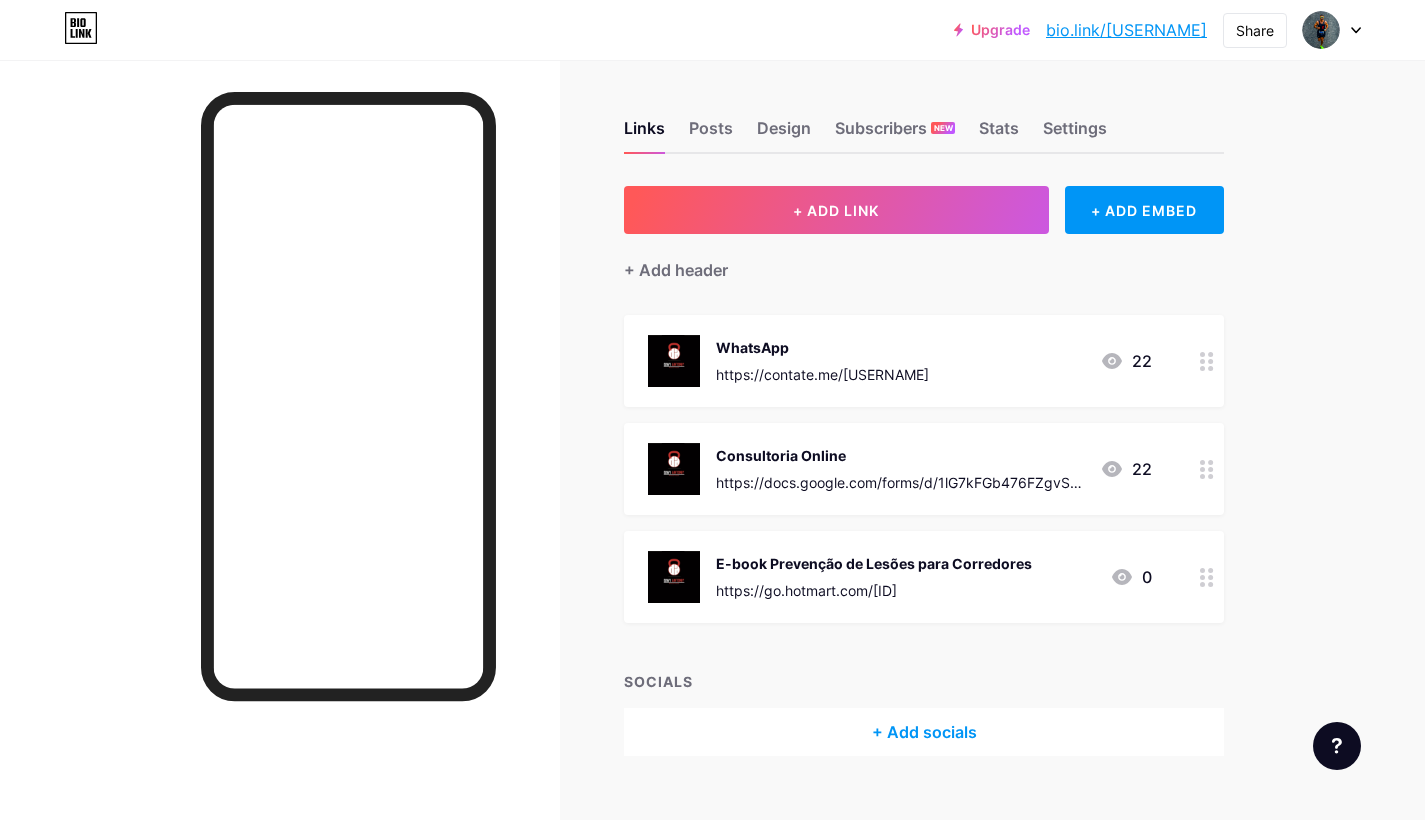 click 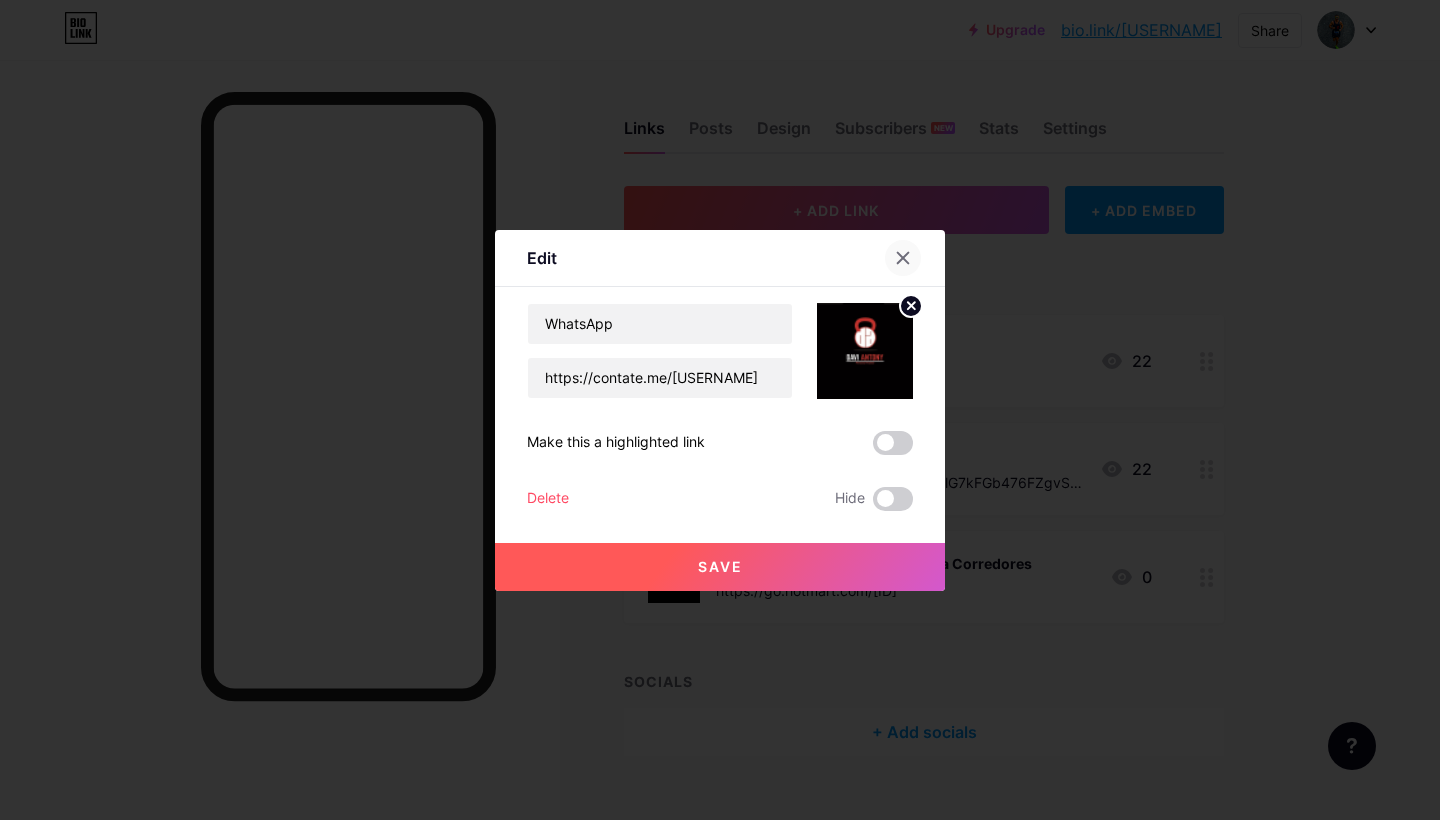 click 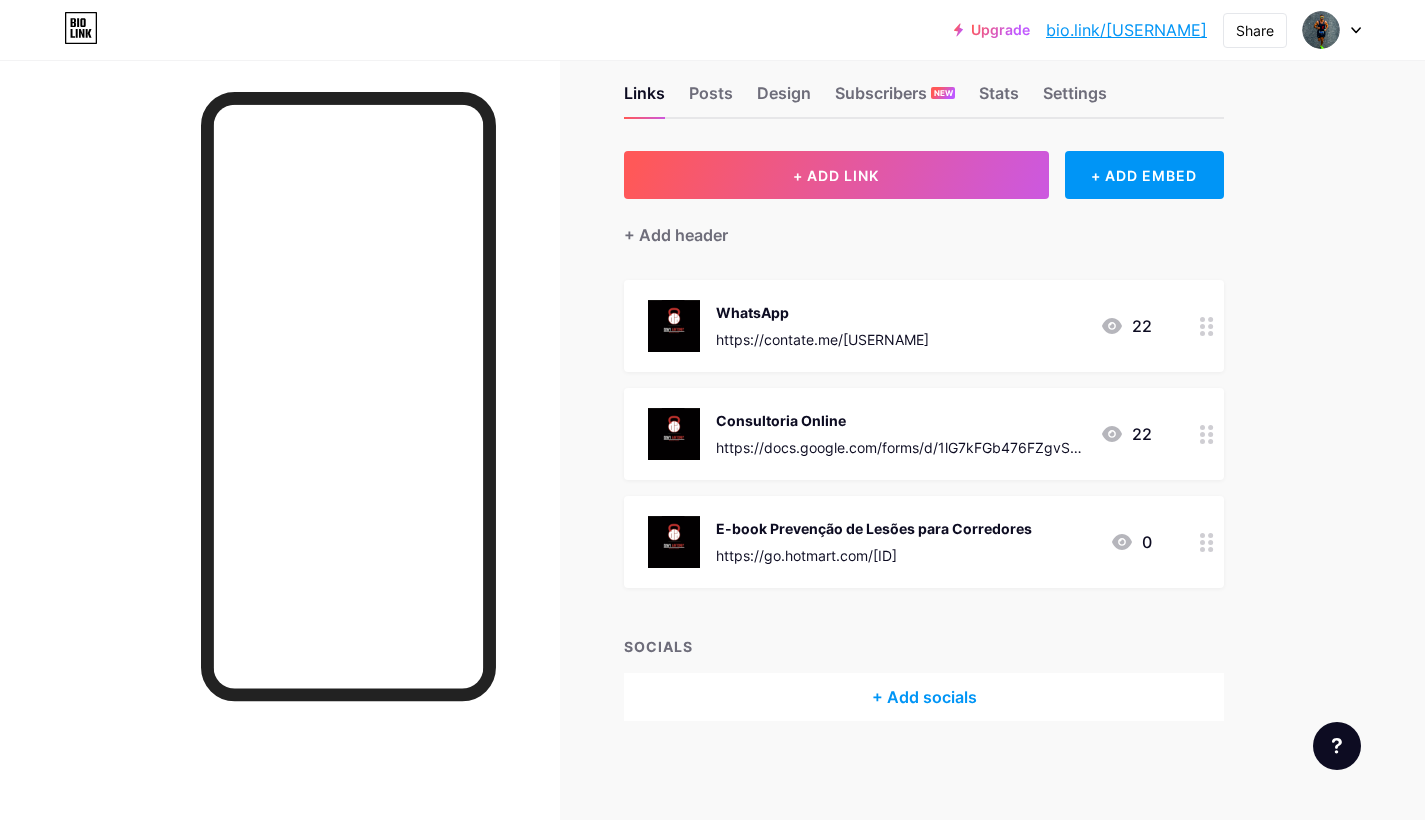 scroll, scrollTop: 26, scrollLeft: 0, axis: vertical 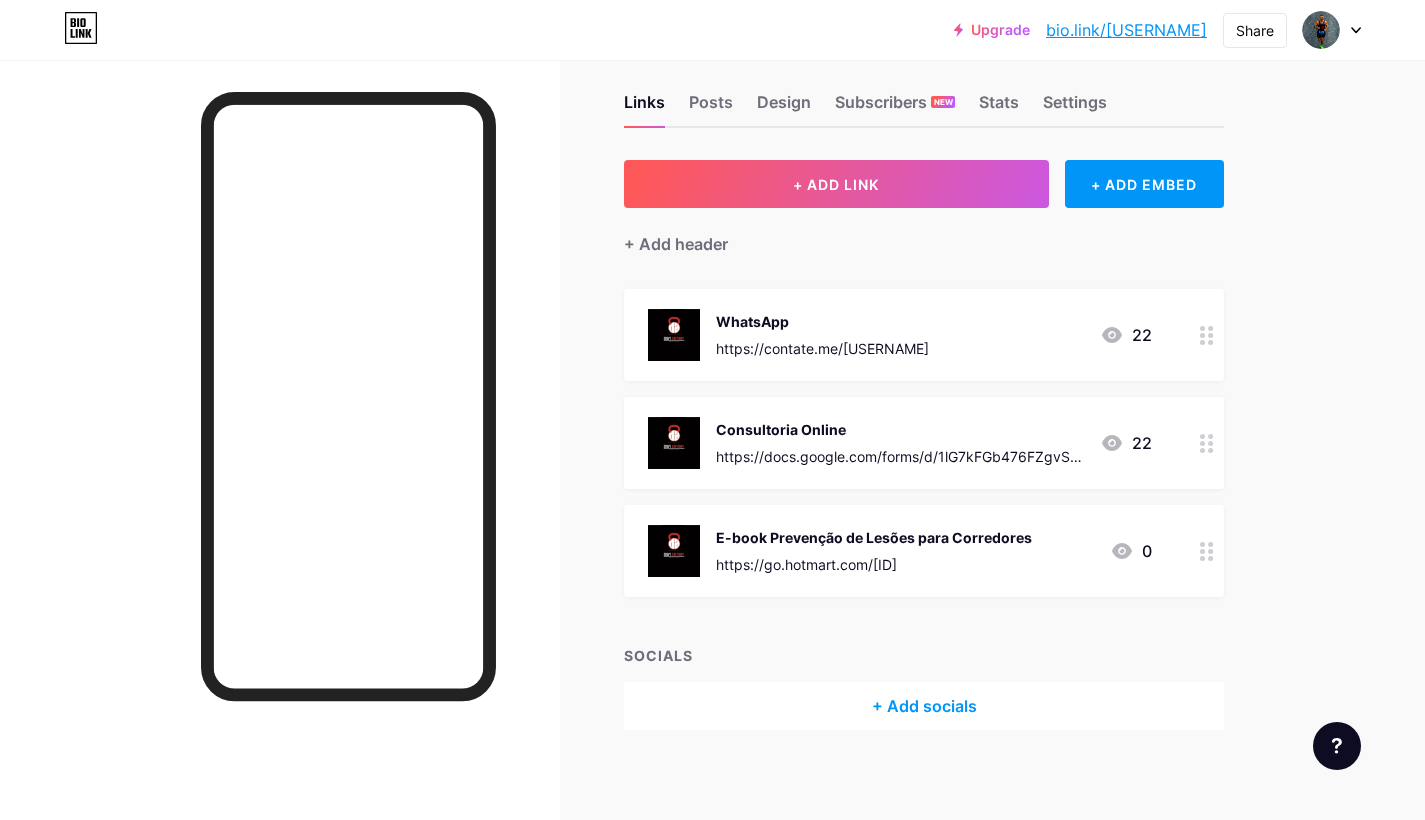 click 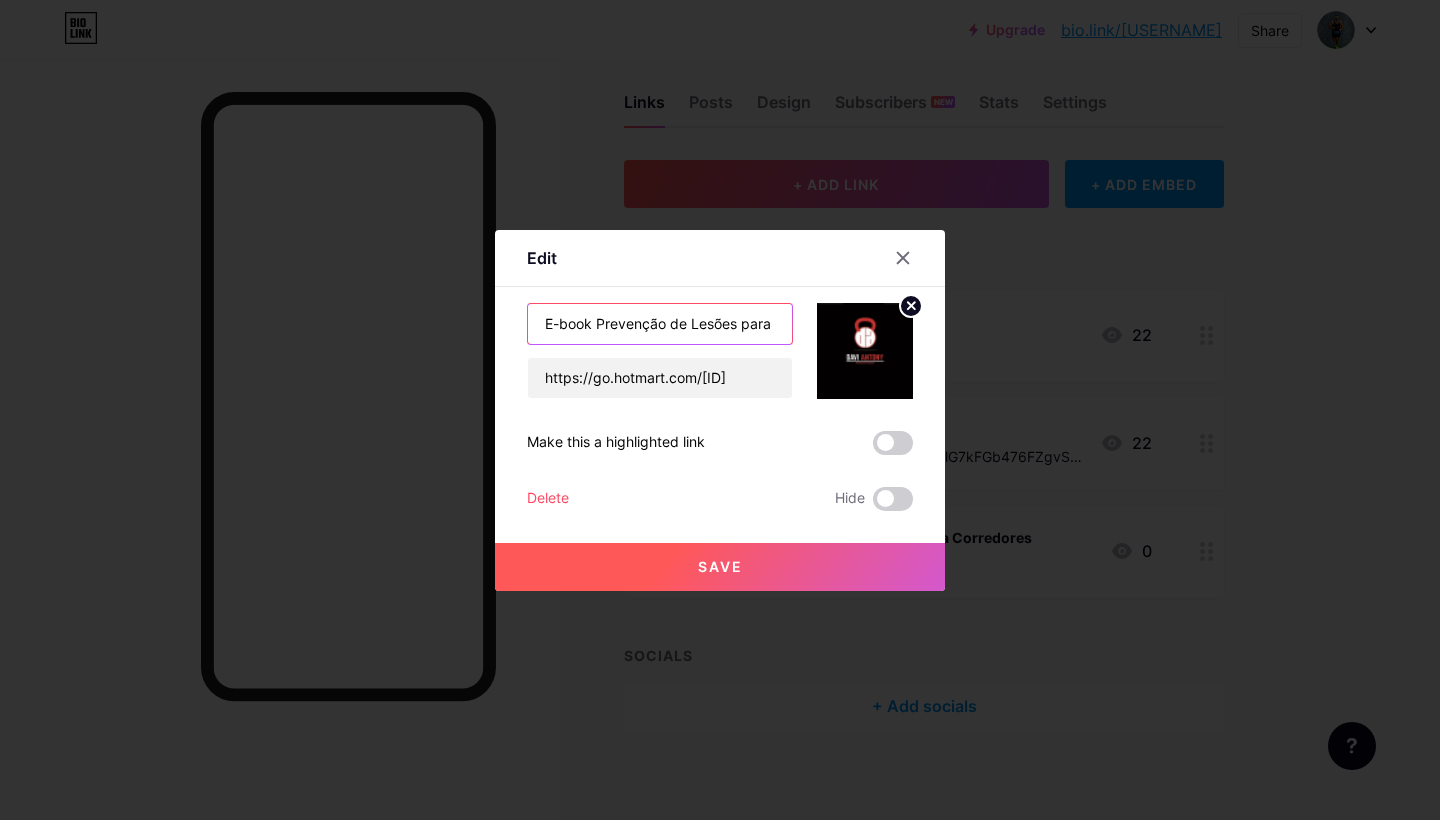 click on "E-book Prevenção de Lesões para Corredores" at bounding box center [660, 324] 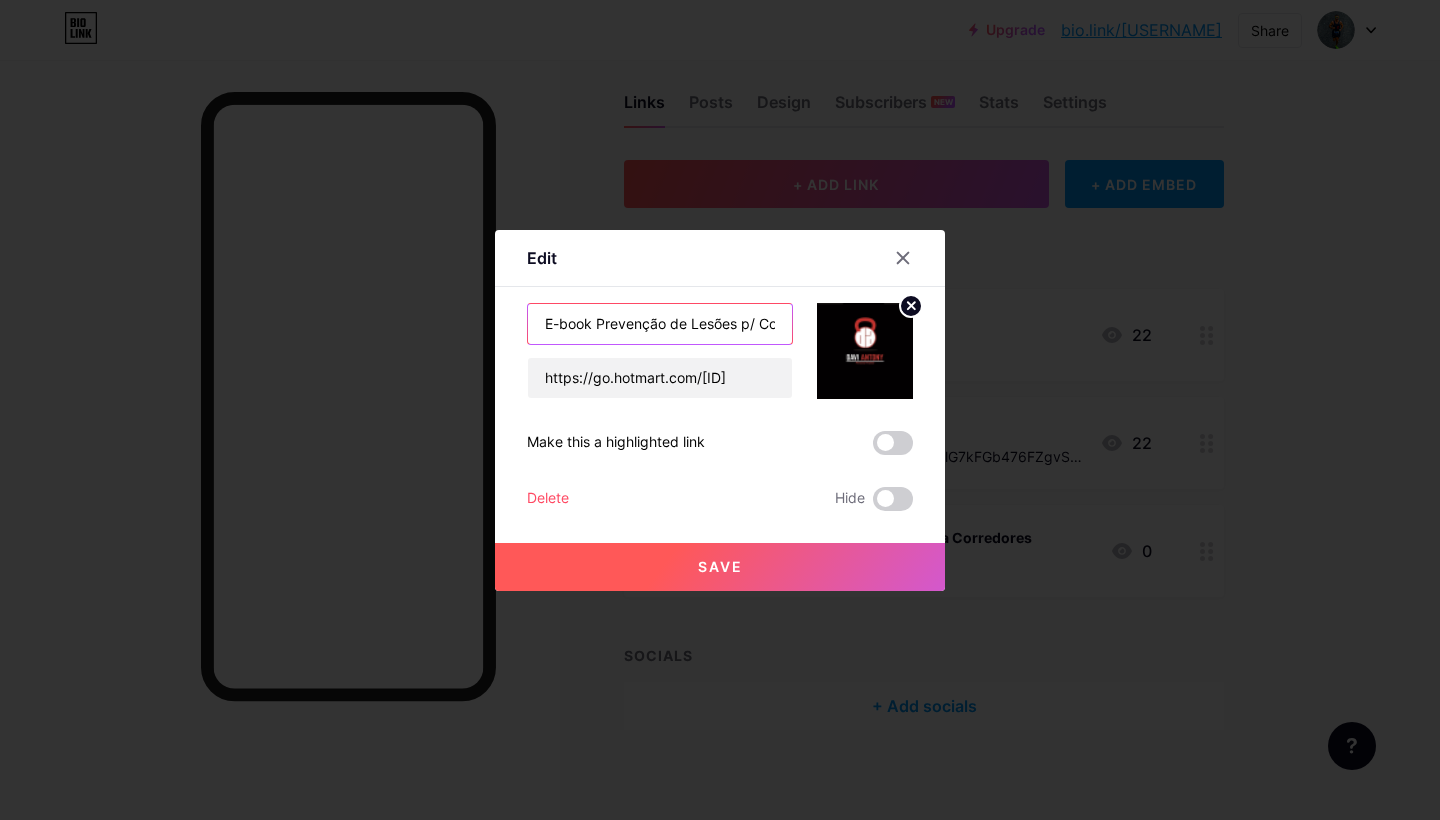 type on "E-book Prevenção de Lesões p/ Corredores" 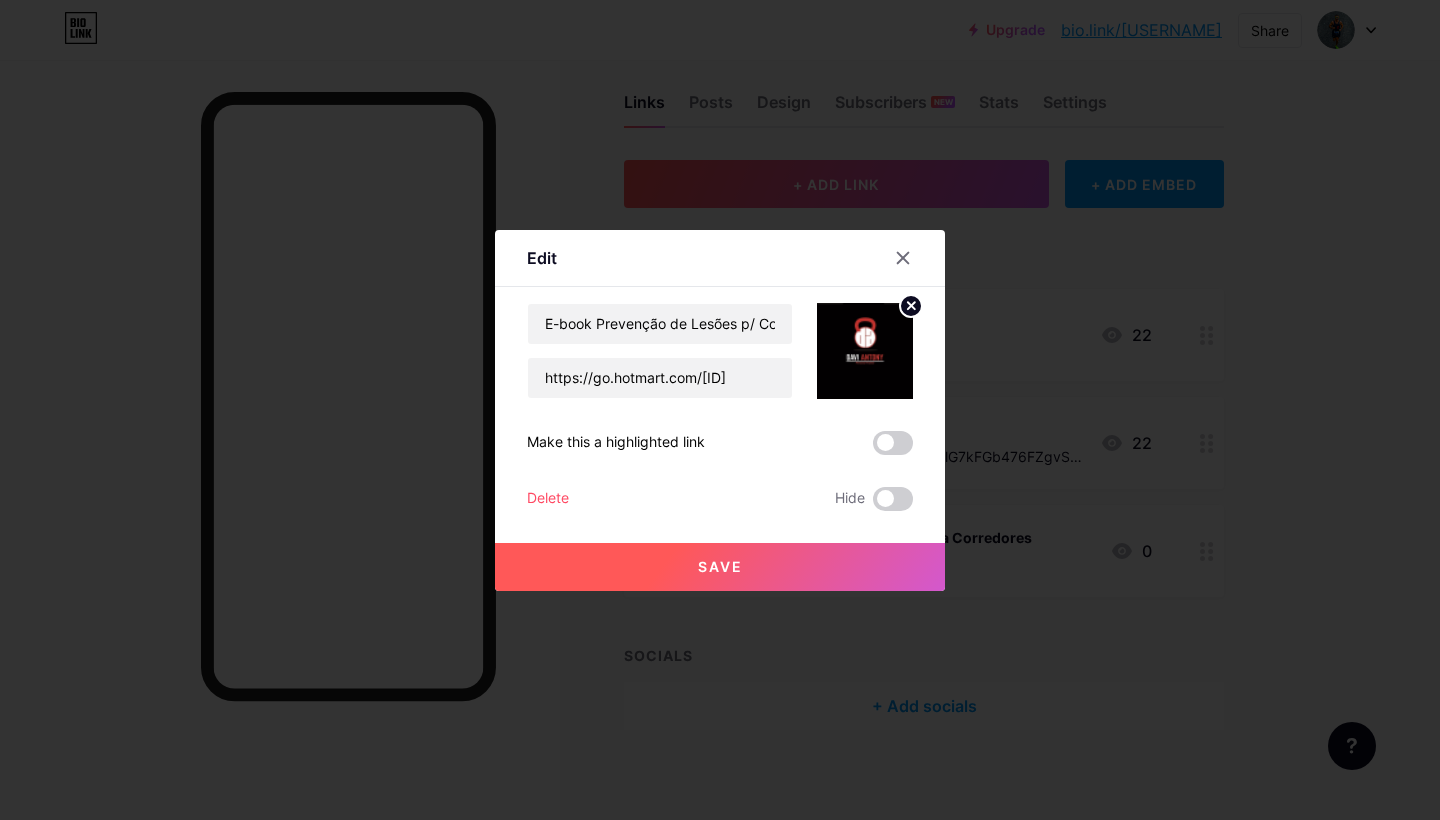 click on "Save" at bounding box center (720, 567) 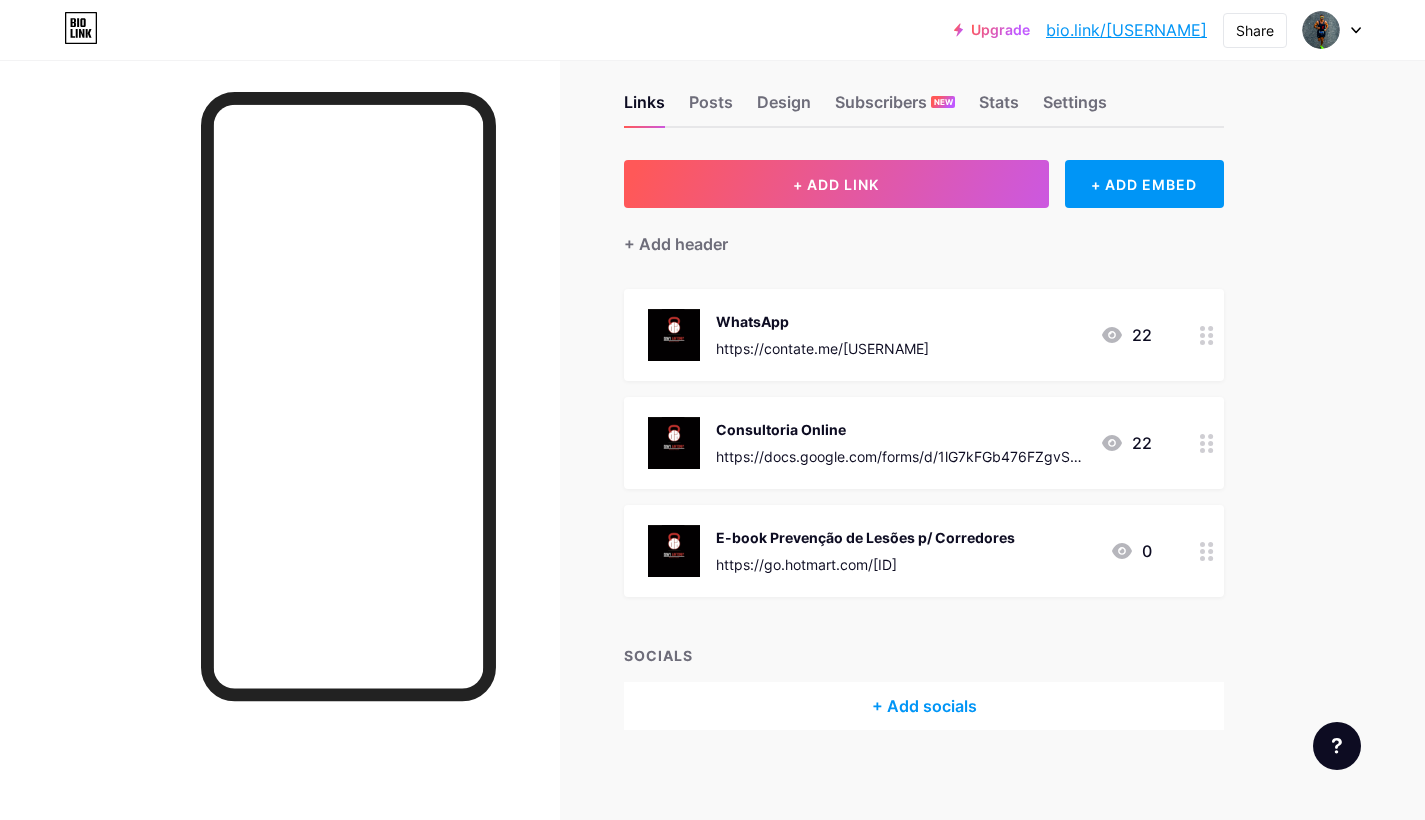 click 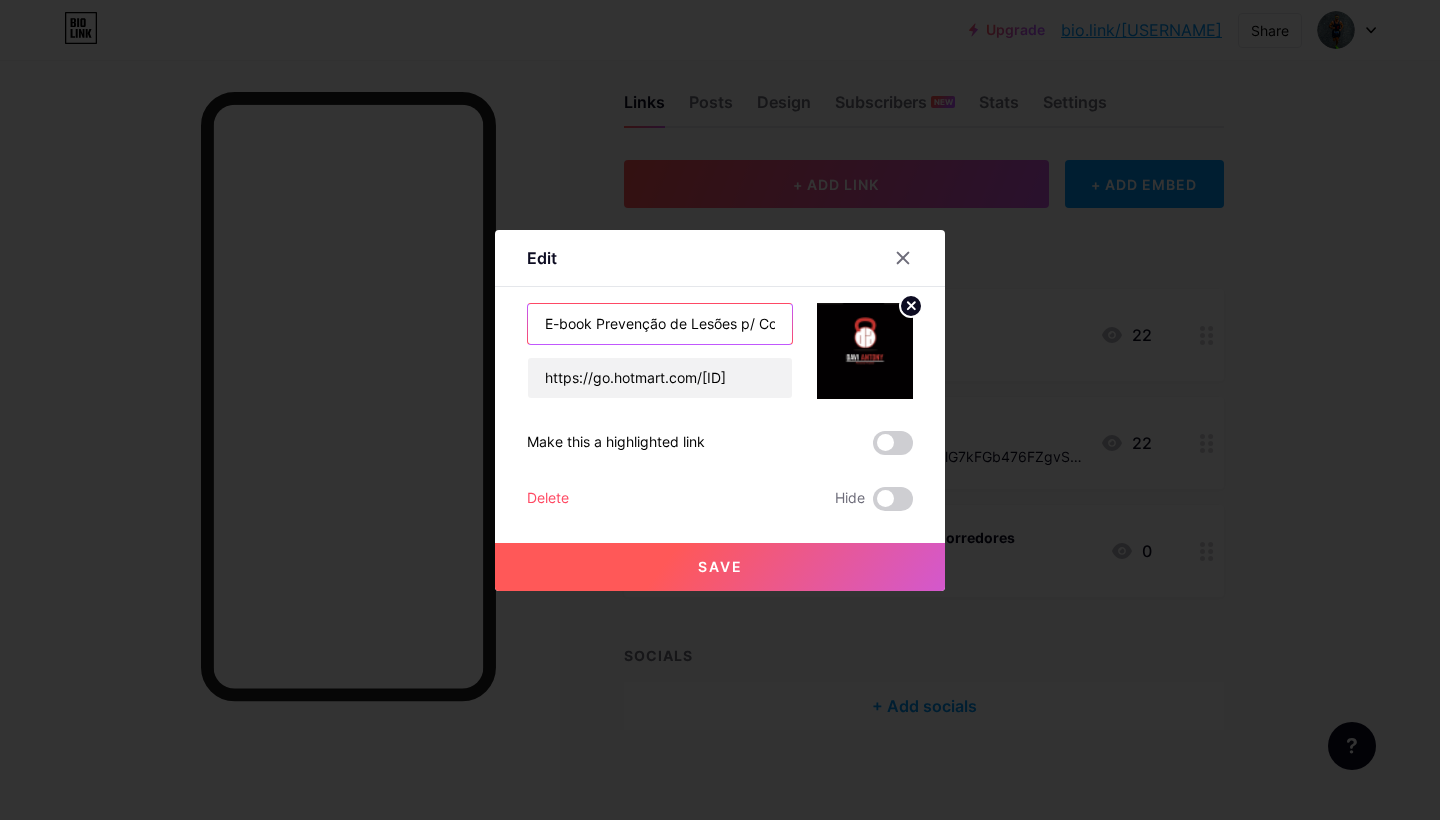 click on "E-book Prevenção de Lesões p/ Corredores" at bounding box center (660, 324) 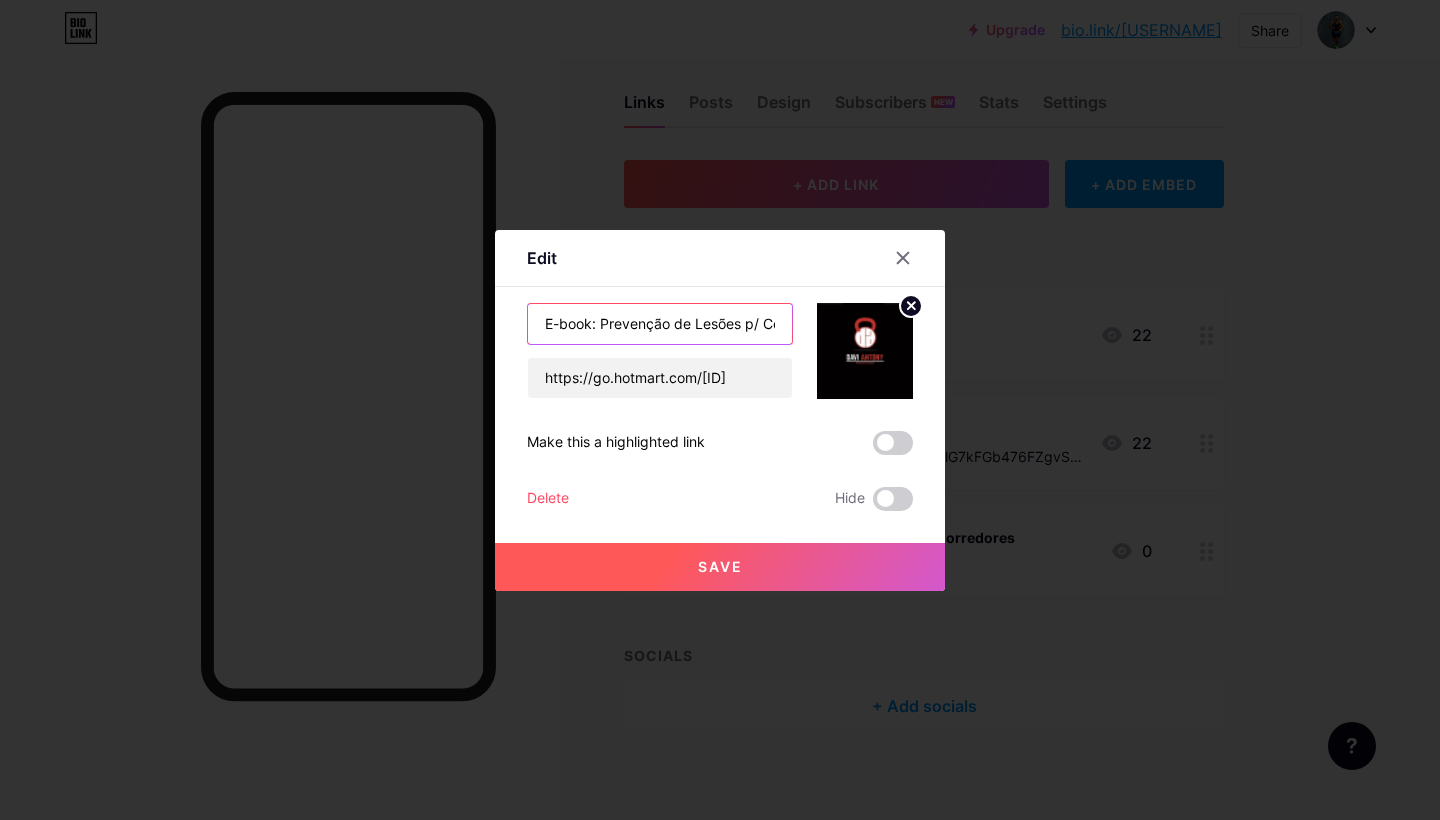 click on "E-book: Prevenção de Lesões p/ Corredores" at bounding box center (660, 324) 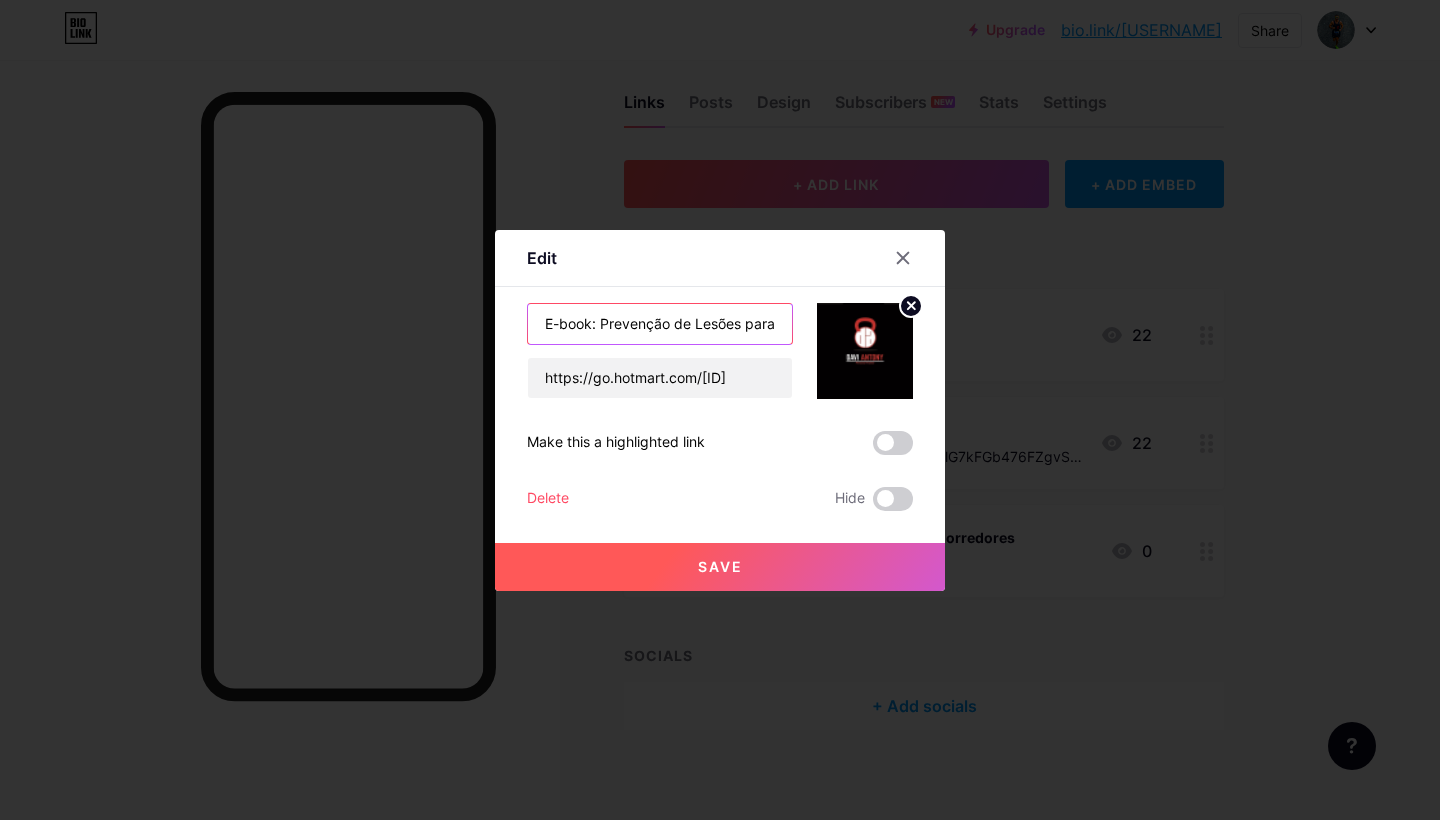 type on "E-book: Prevenção de Lesões para Corredores" 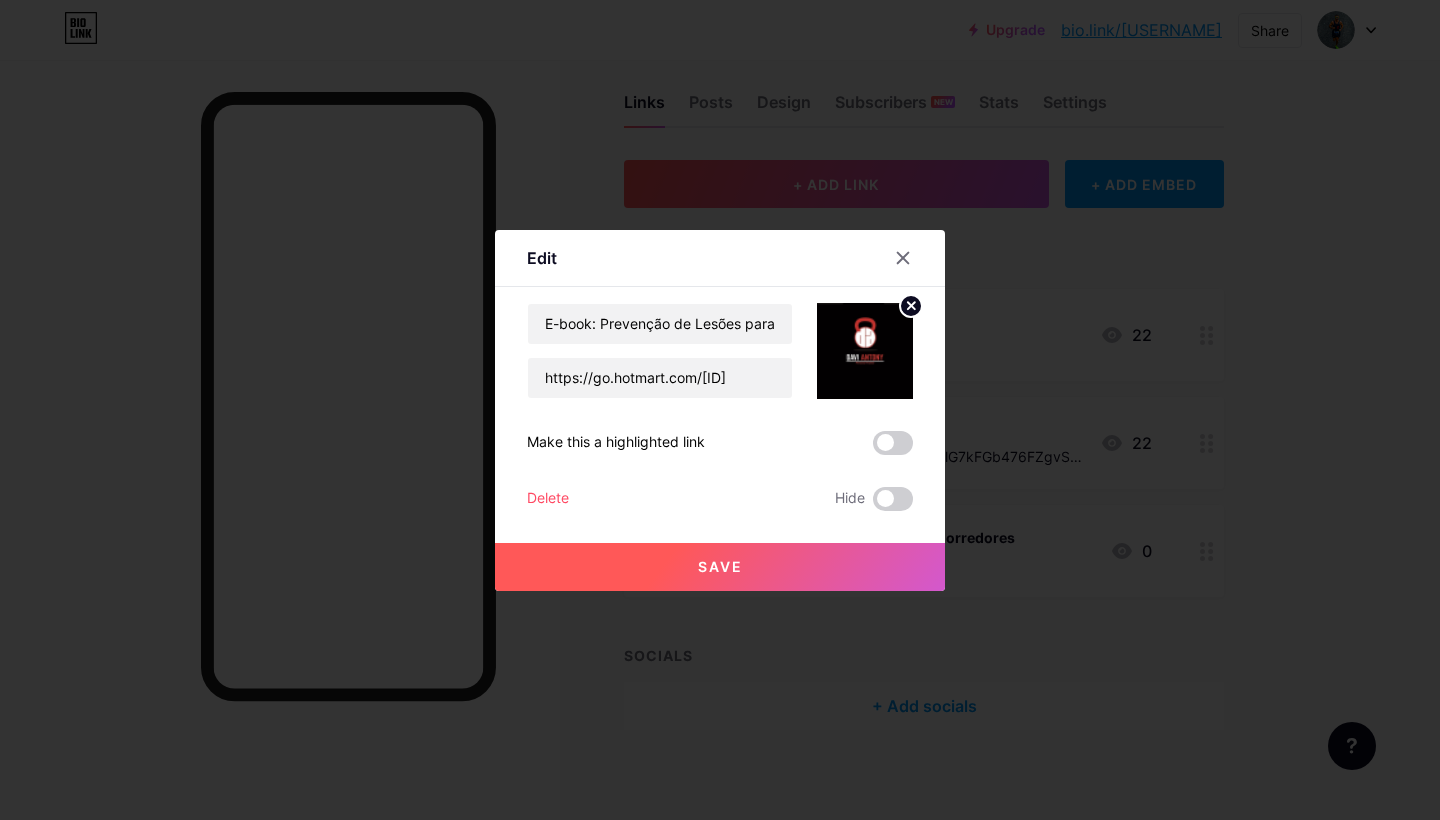 click on "Save" at bounding box center [720, 567] 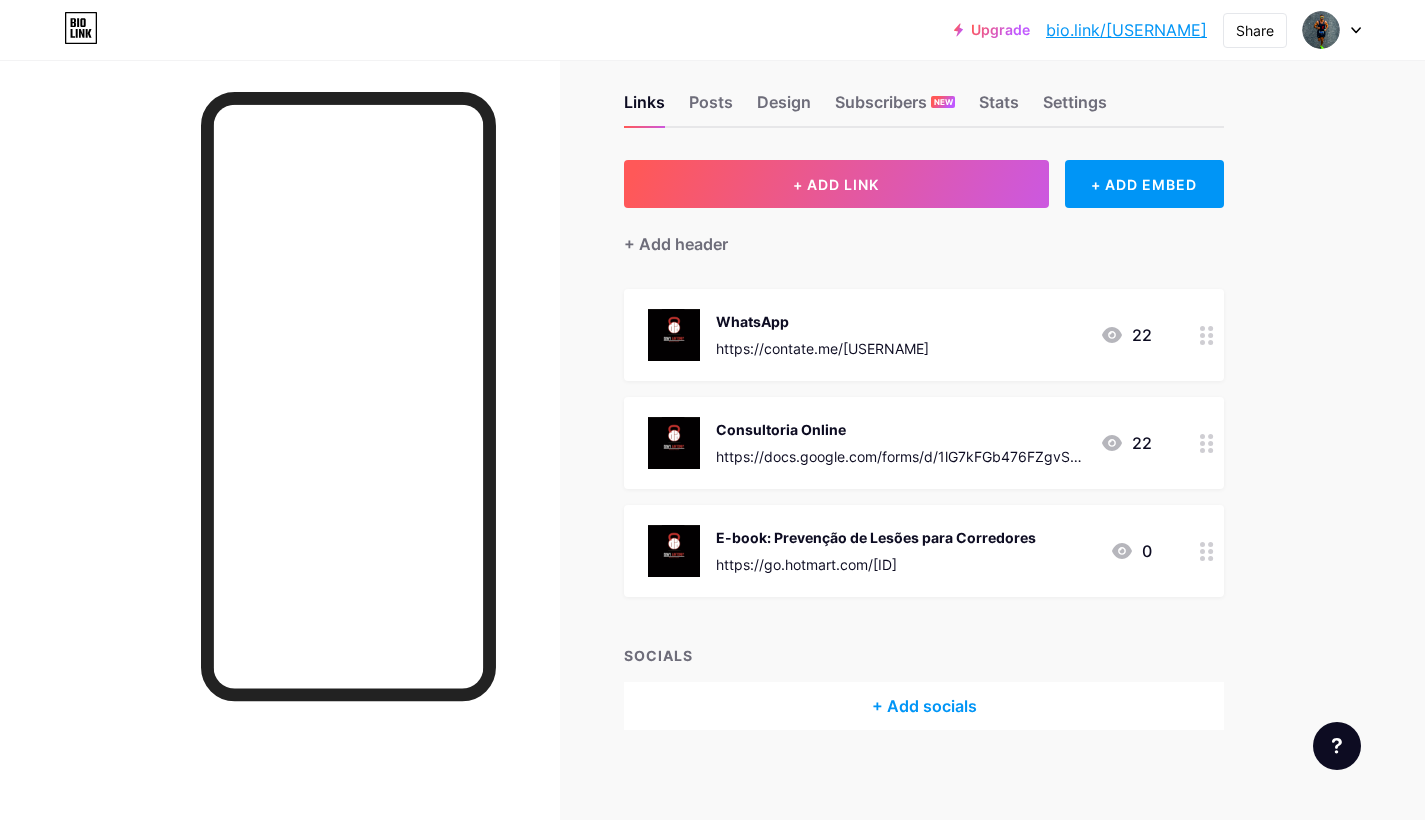 click on "Upgrade   bio.link/[USERNAME]...   bio.link/[USERNAME]   Share               Switch accounts     [USERNAME]   bio.link/[USERNAME]       + Add a new page        Account settings   Logout   Link Copied
Links
Posts
Design
Subscribers
NEW
Stats
Settings       + ADD LINK     + ADD EMBED
+ Add header
WhatsApp
https://contate.me/[USERNAME]
22
Consultoria Online
https://docs.google.com/forms/d/1lG7kFGb476FZgvSUiqNOSeRBJB466drrbyRdyA8Q74A/edit
22
E-book: Prevenção de Lesões para Corredores
https://go.hotmart.com/[ID]
0
SOCIALS     + Add socials                       Feature requests             Help center         Contact support" at bounding box center (712, 402) 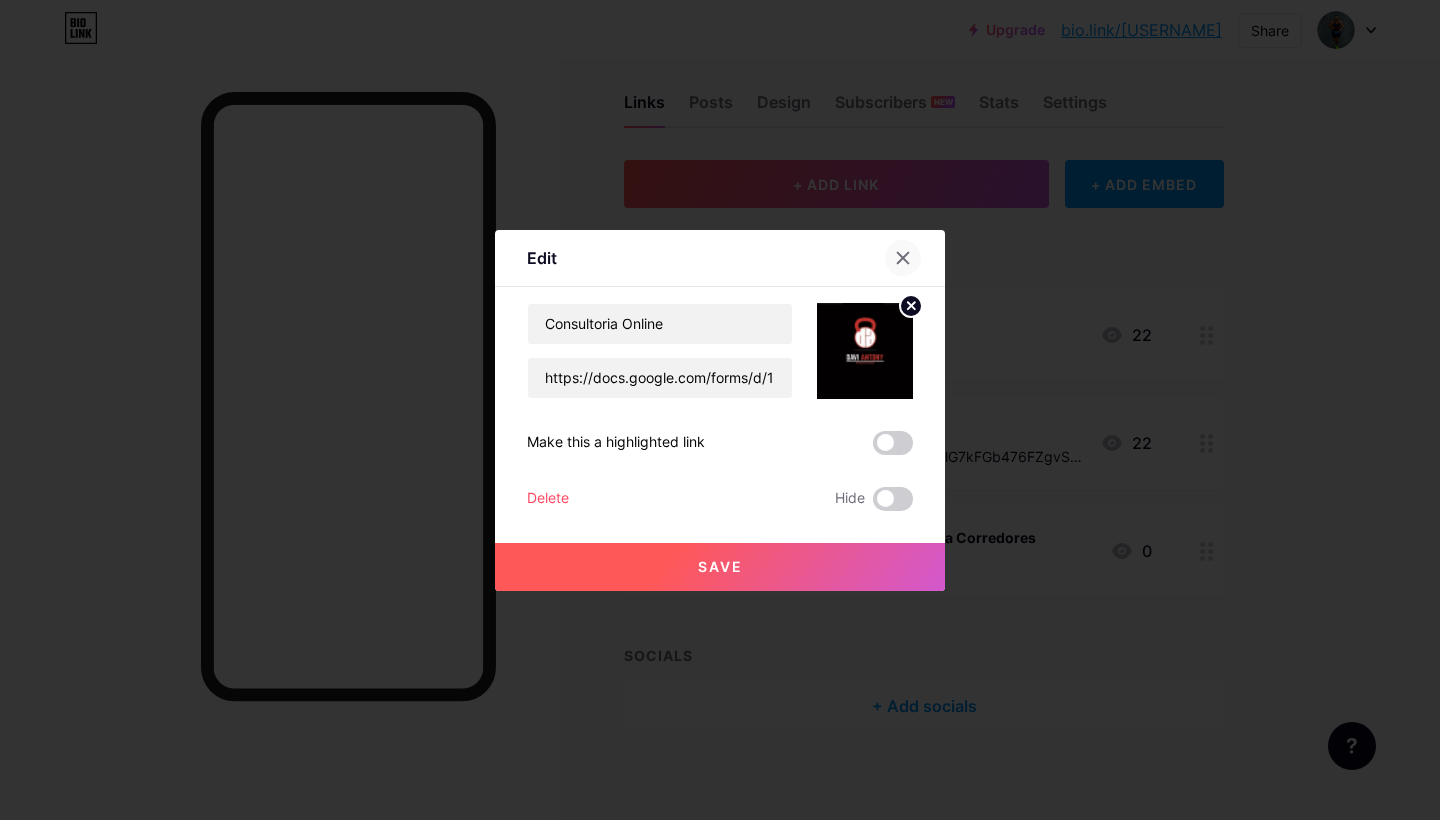 click 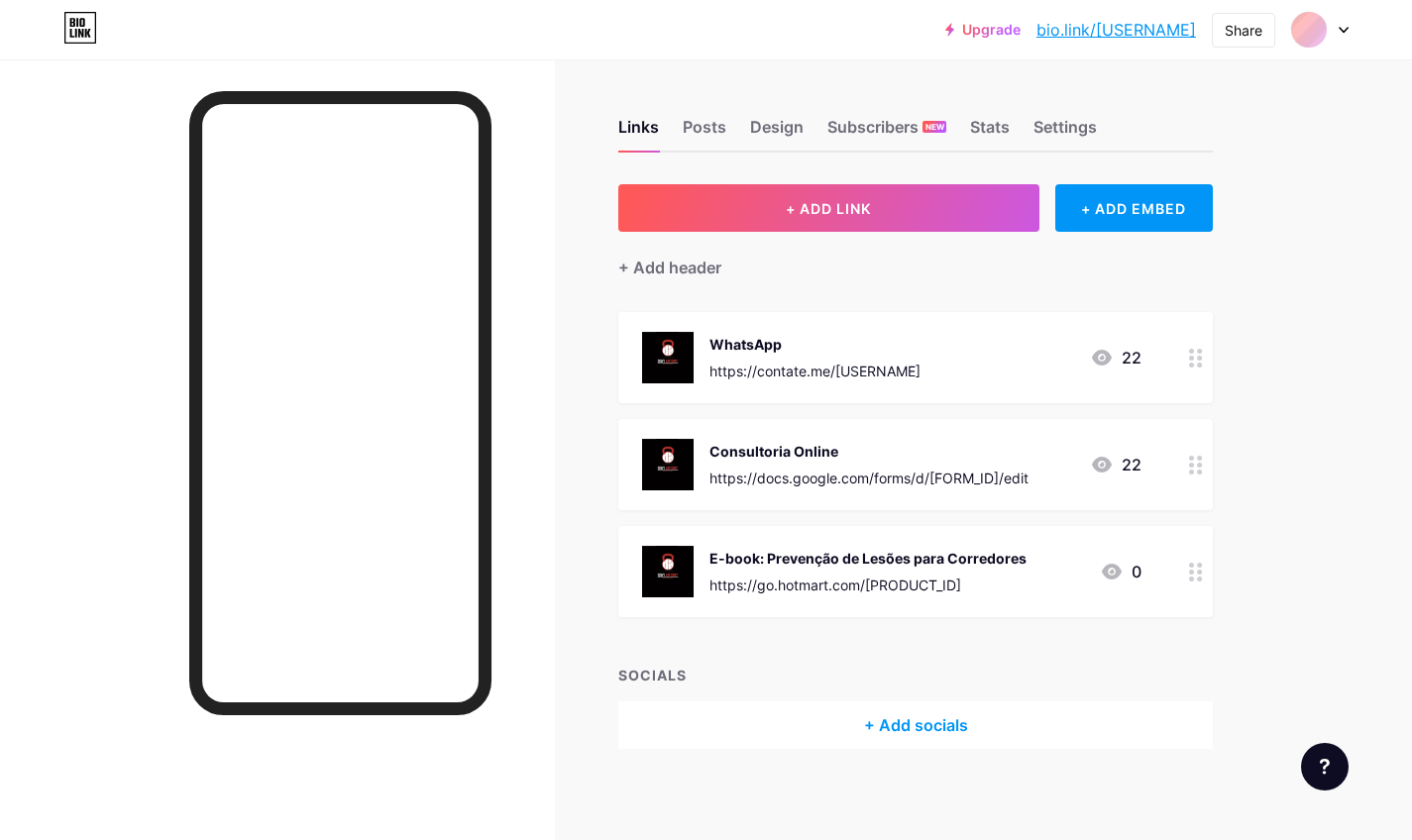 scroll, scrollTop: 0, scrollLeft: 0, axis: both 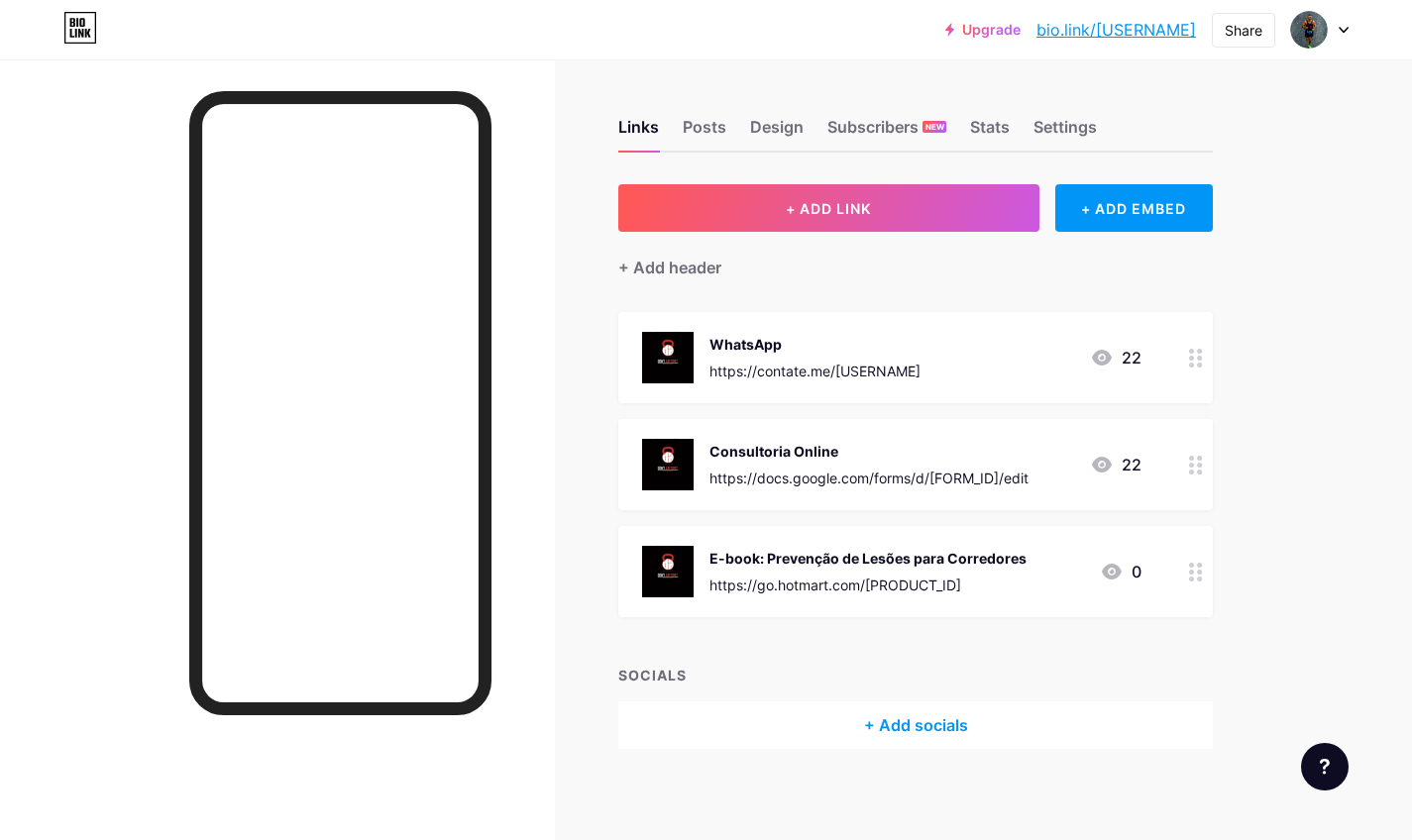 click 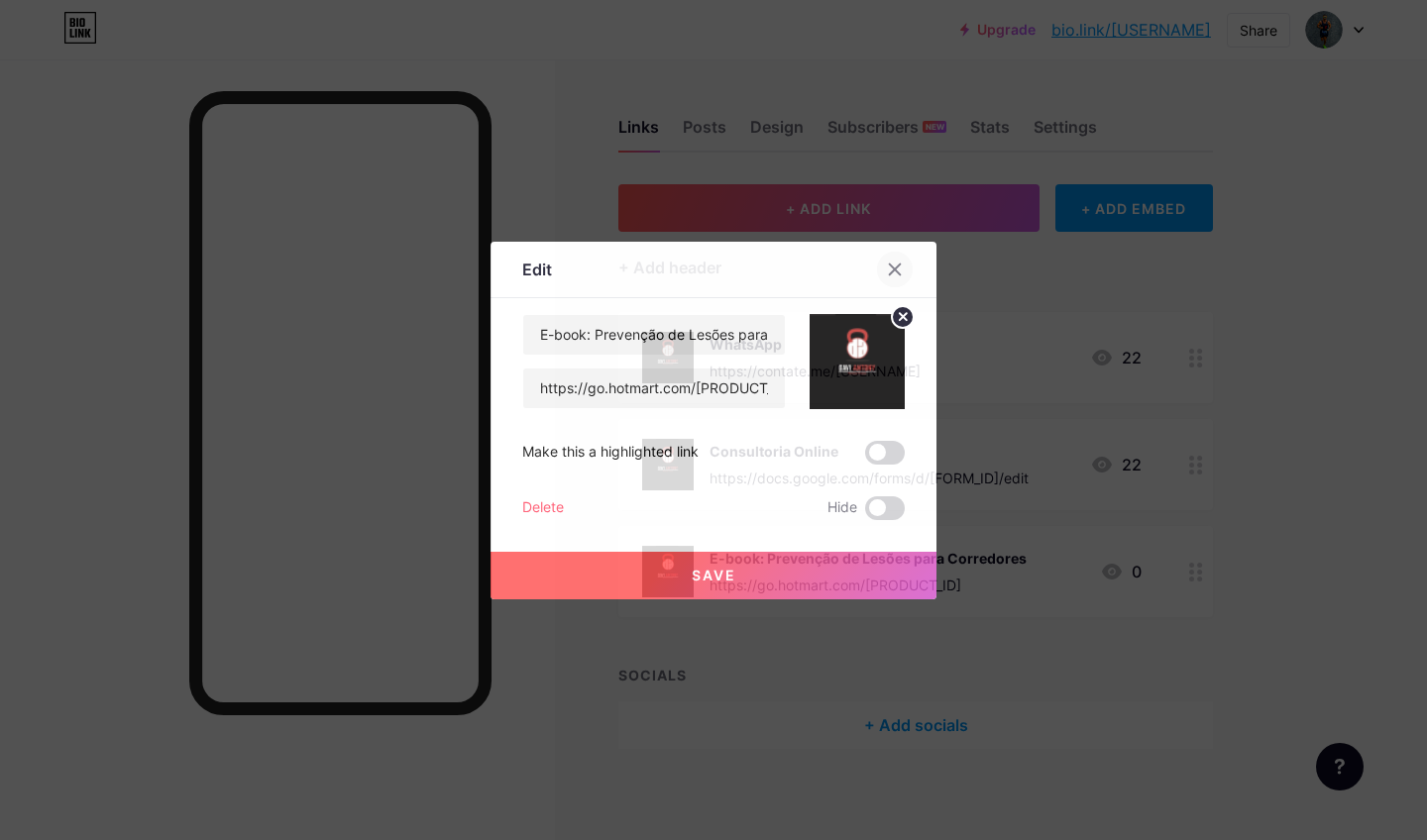 click 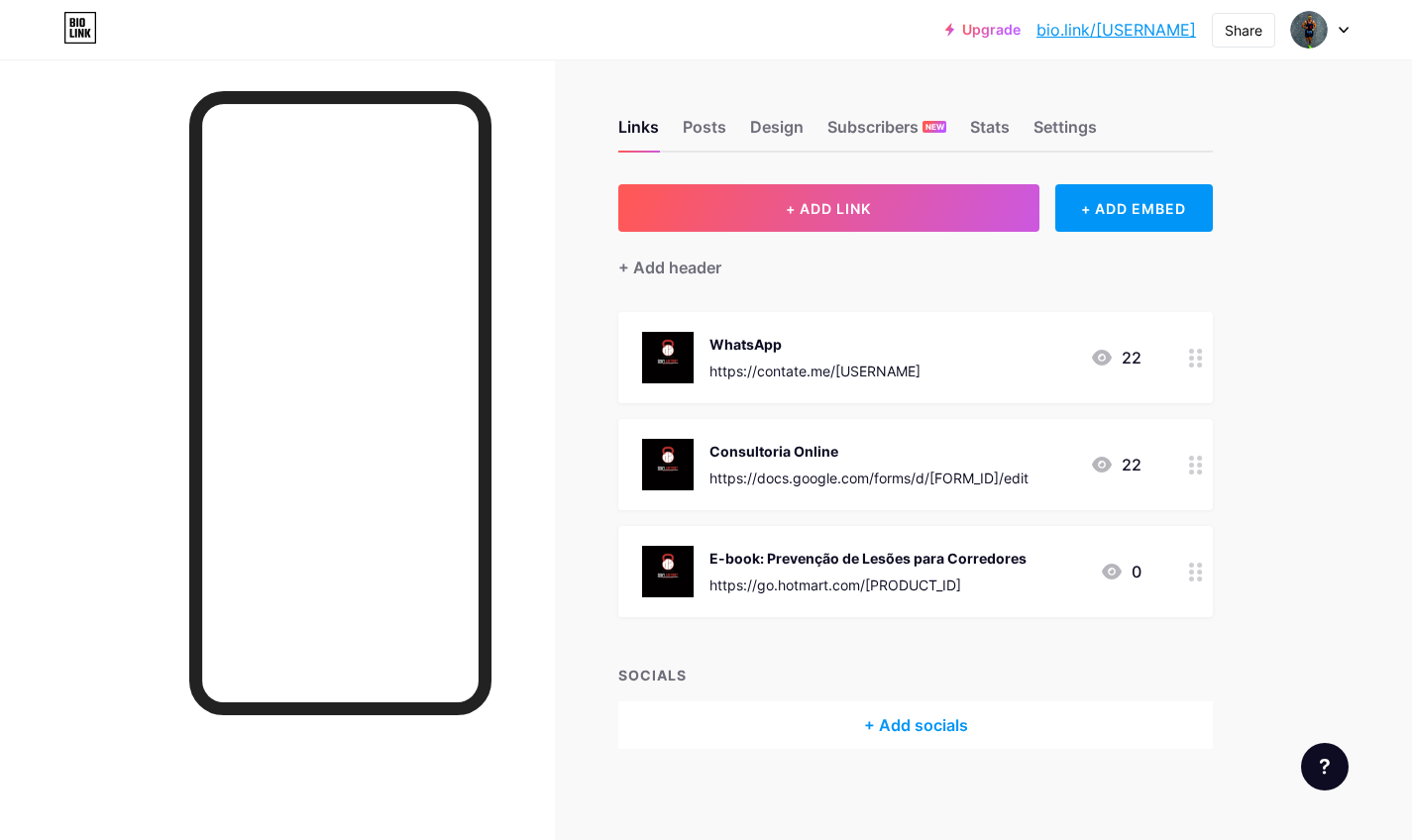 click 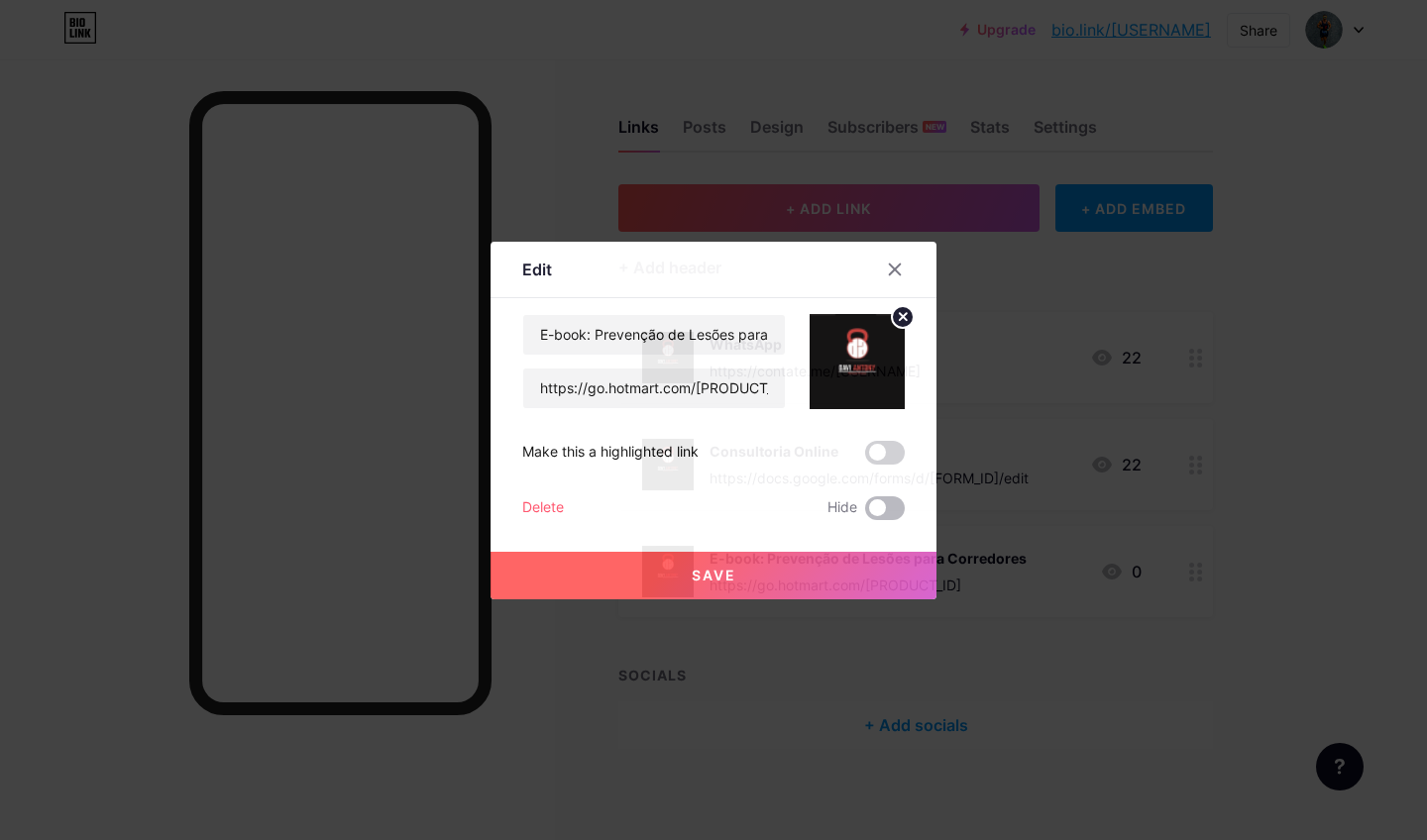 click at bounding box center [885, 508] 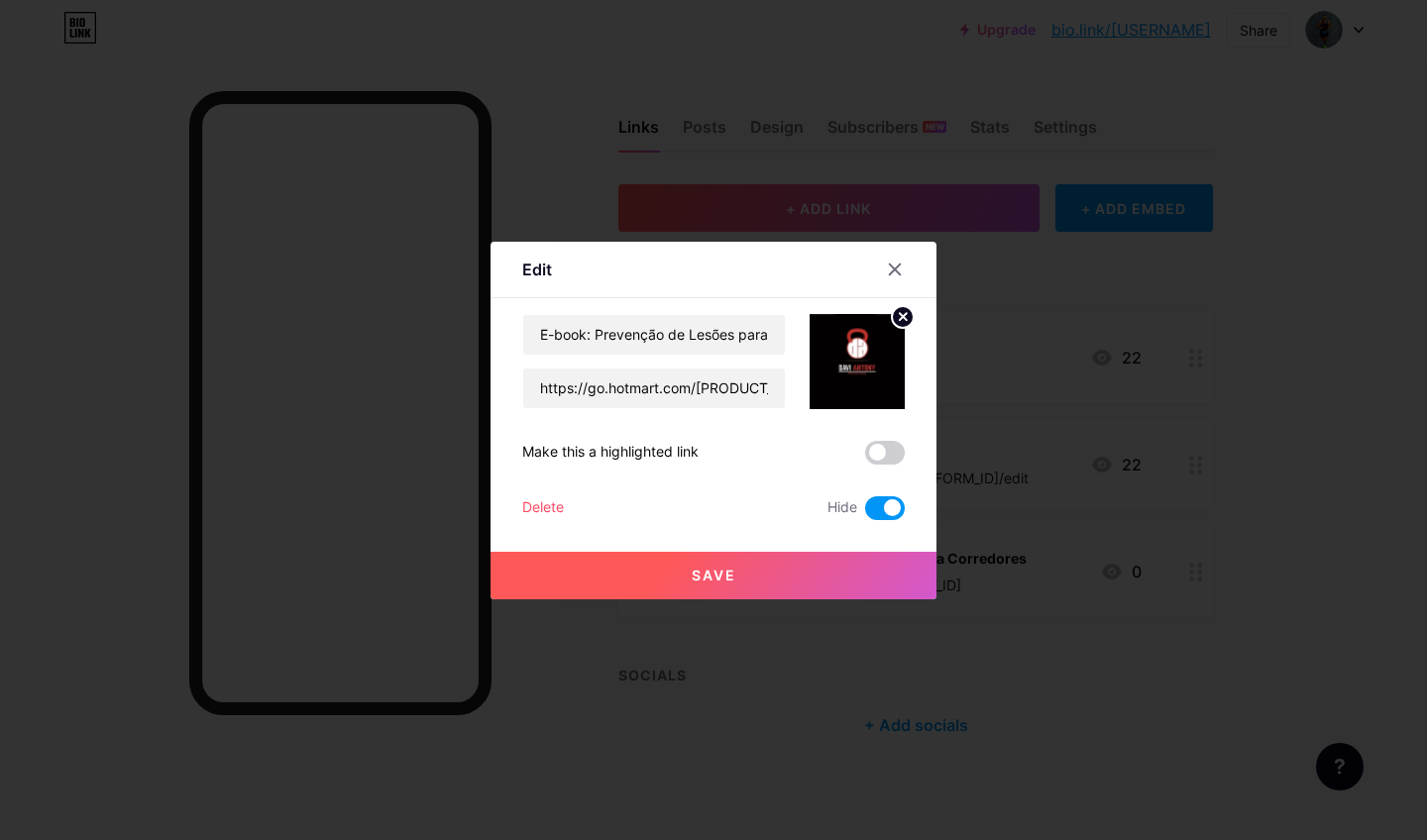 click on "Save" at bounding box center [714, 576] 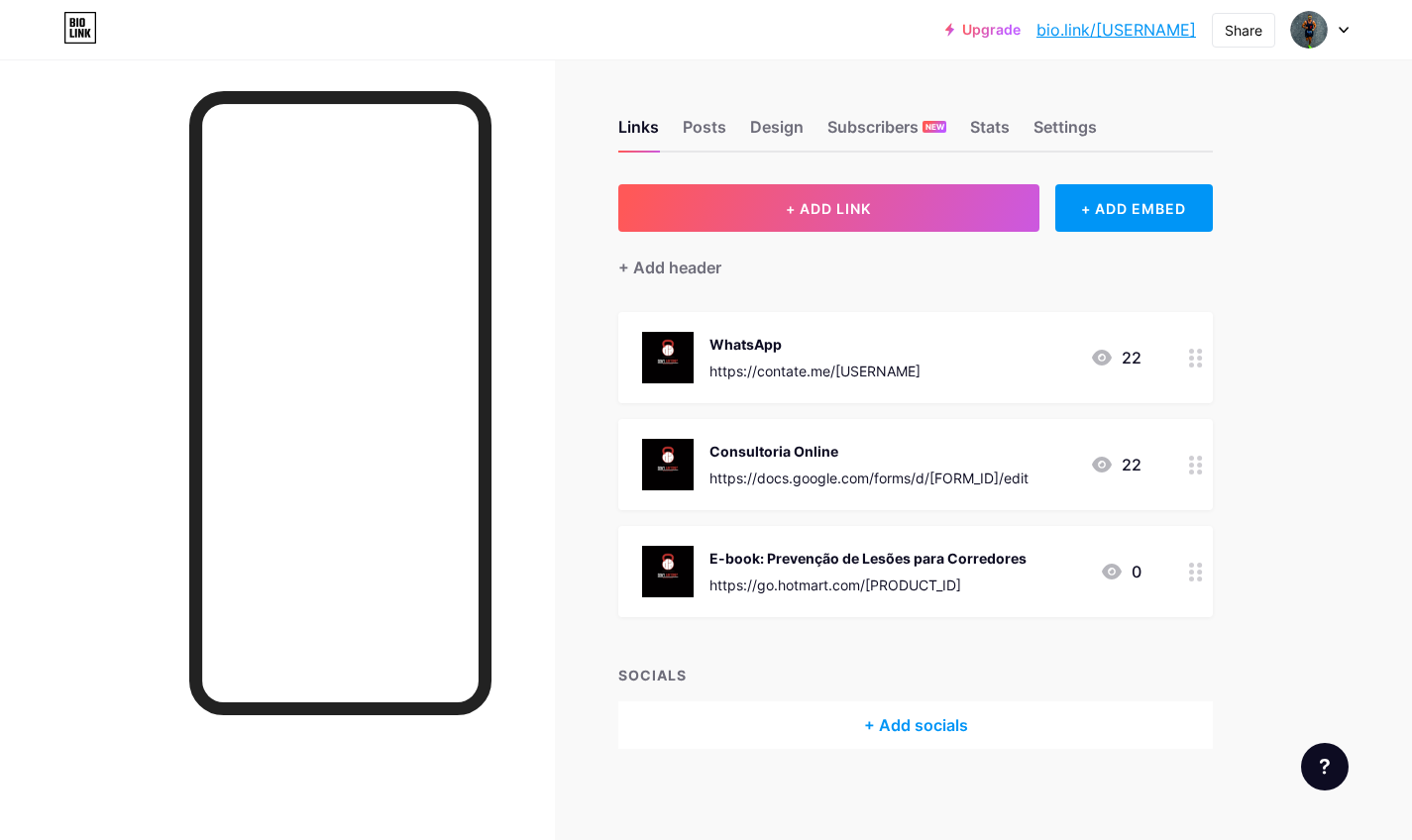 click on "Upgrade   bio.link/[USERNAME]...   bio.link/[USERNAME]   Share               Switch accounts     [USERNAME]   bio.link/[USERNAME]       + Add a new page        Account settings   Logout   Link Copied
Links
Posts
Design
Subscribers
NEW
Stats
Settings       + ADD LINK     + ADD EMBED
+ Add header
WhatsApp
https://contate.me/[USERNAME]
22
Consultoria Online
https://docs.google.com/forms/d/1lG7kFGb476FZgvSUiqNOSeRBJB466drrbyRdyA8Q74A/edit
22
E-book: Prevenção de Lesões para Corredores
https://go.hotmart.com/[ID]
0
SOCIALS     + Add socials                       Feature requests             Help center         Contact support" at bounding box center (706, 424) 